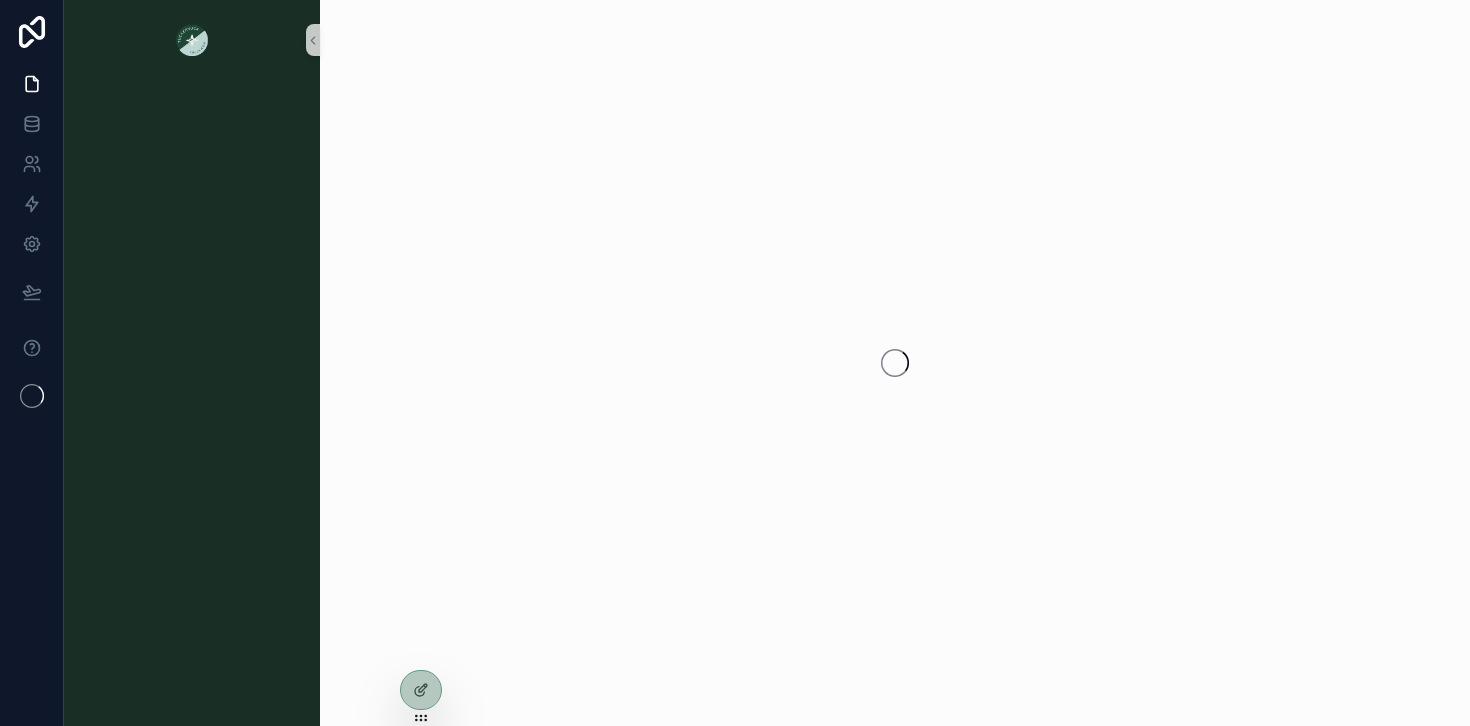 scroll, scrollTop: 0, scrollLeft: 0, axis: both 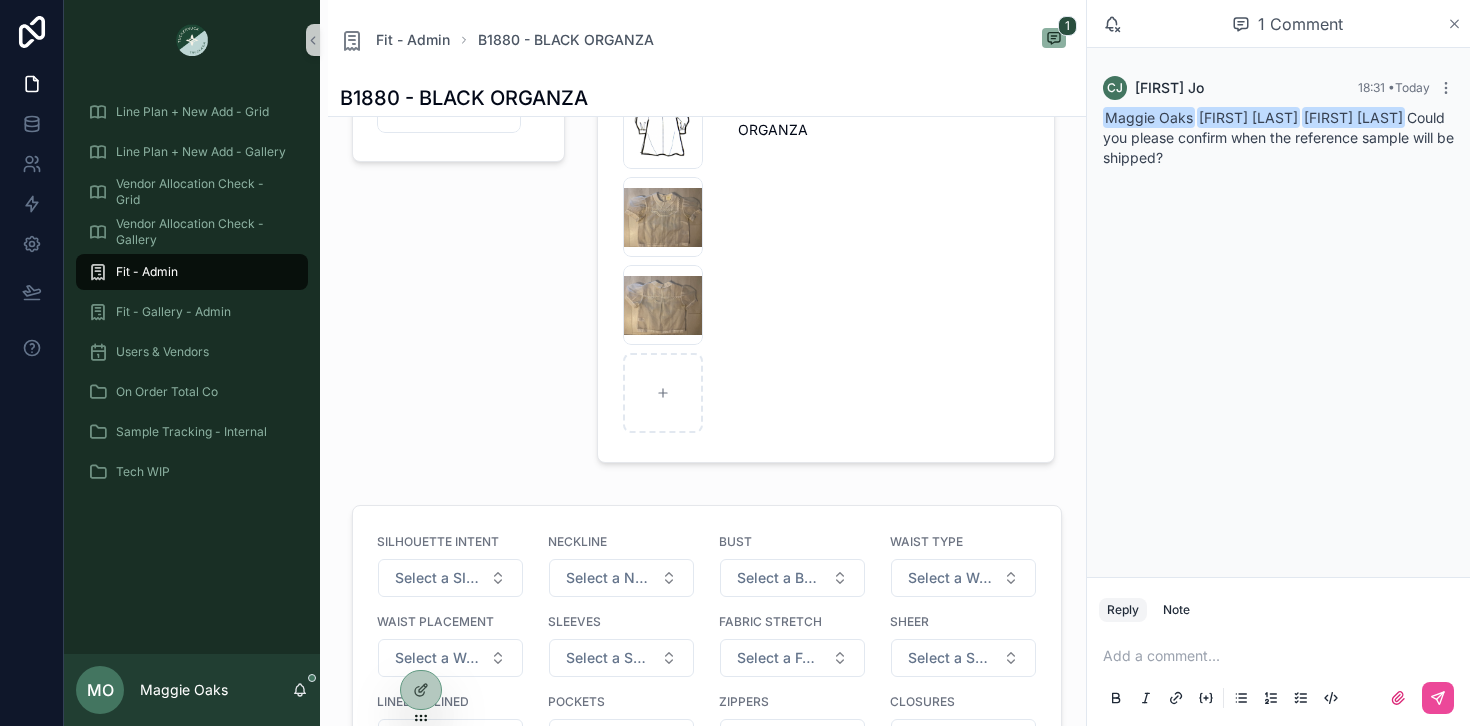 click 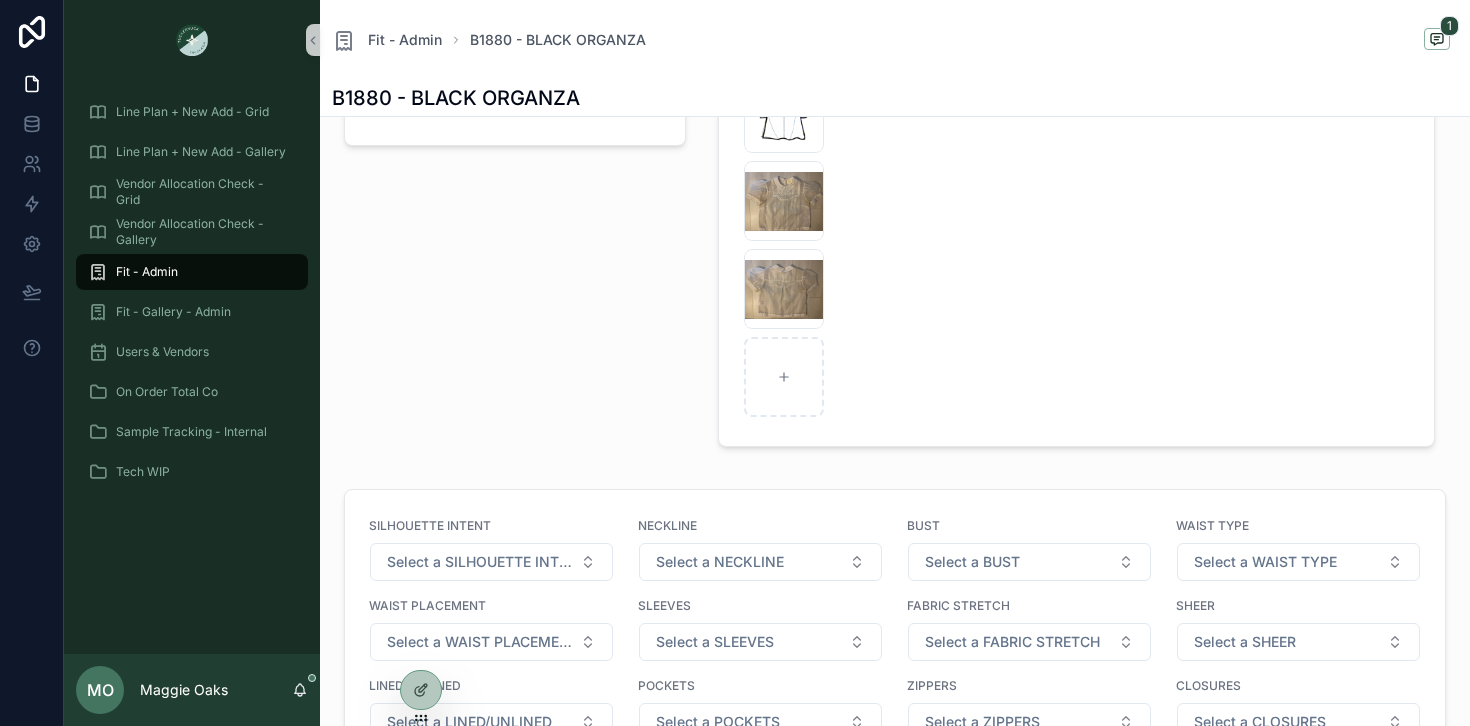 scroll, scrollTop: 20, scrollLeft: 0, axis: vertical 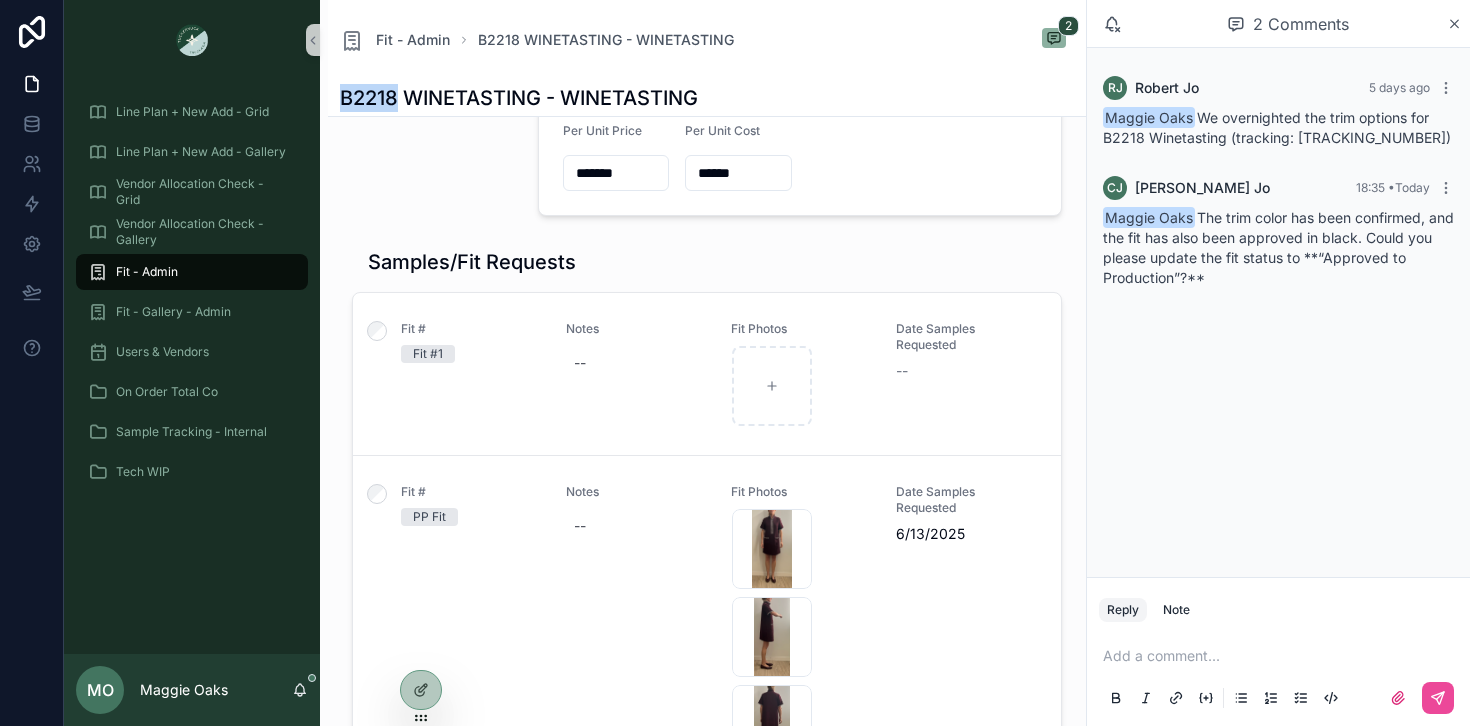 drag, startPoint x: 397, startPoint y: 95, endPoint x: 328, endPoint y: 96, distance: 69.00725 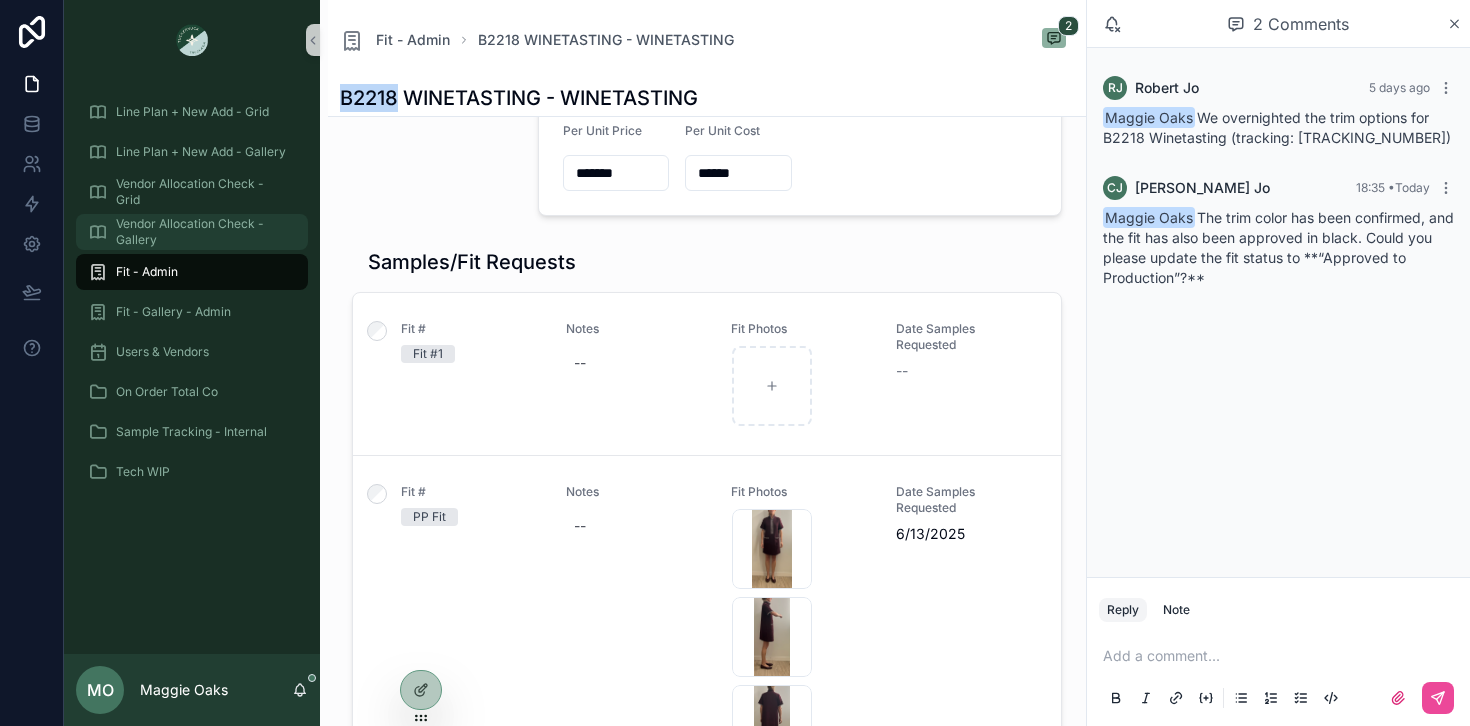 copy on "B2218" 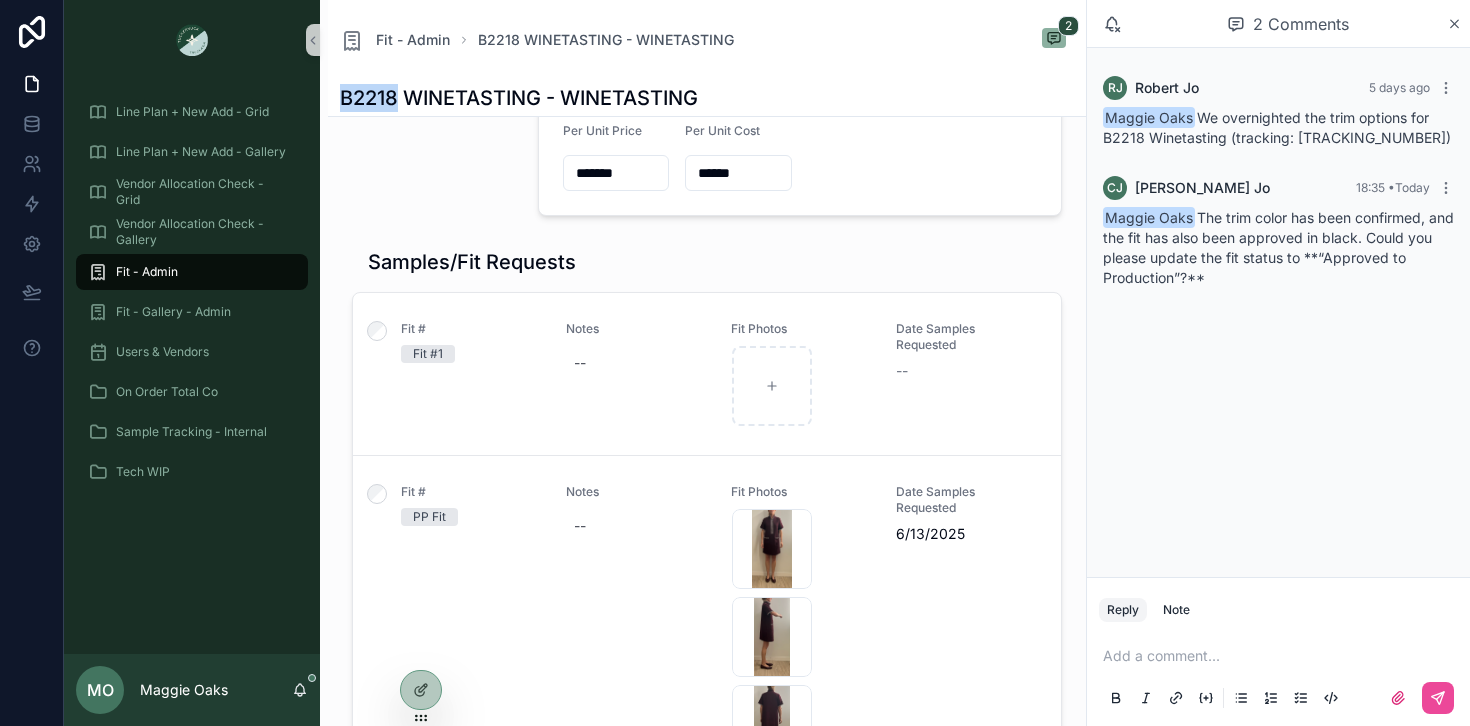 click on "Fit - Admin" at bounding box center [192, 272] 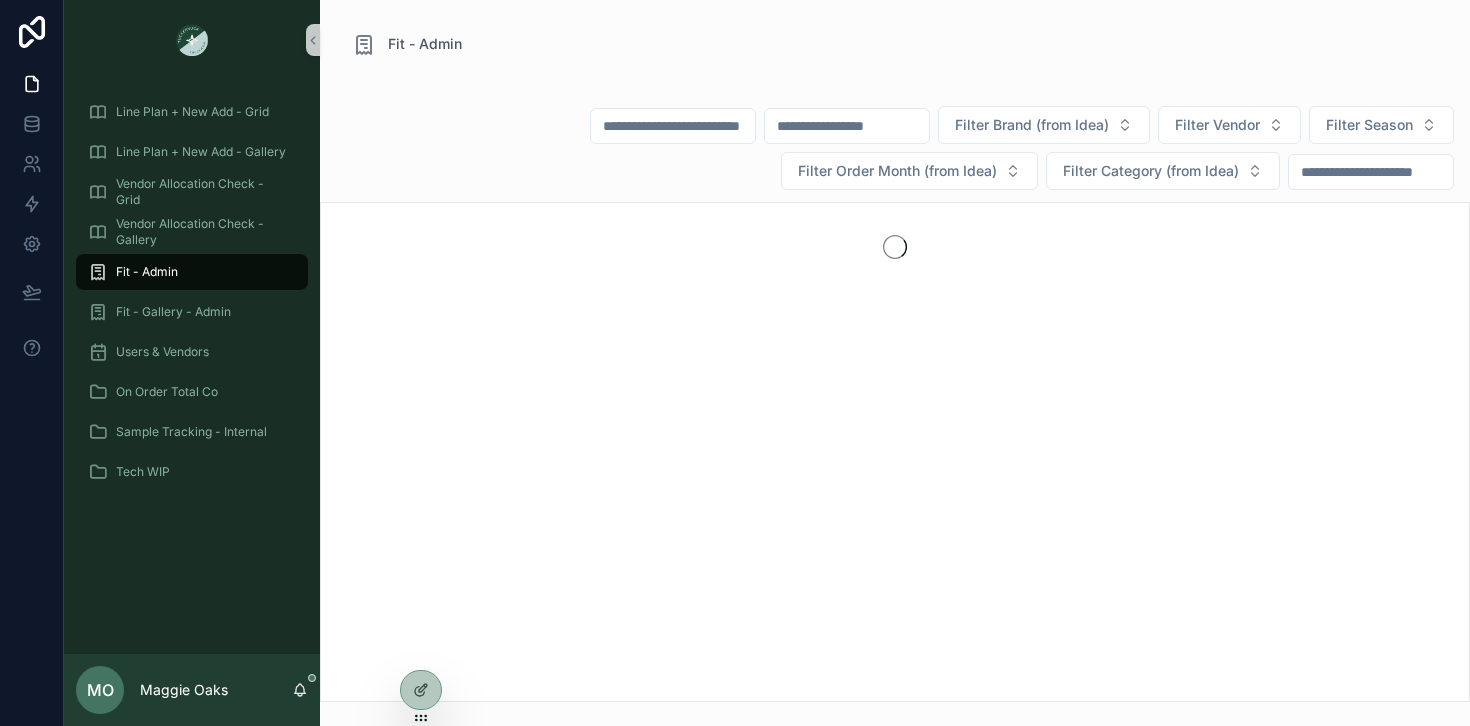 scroll, scrollTop: 0, scrollLeft: 0, axis: both 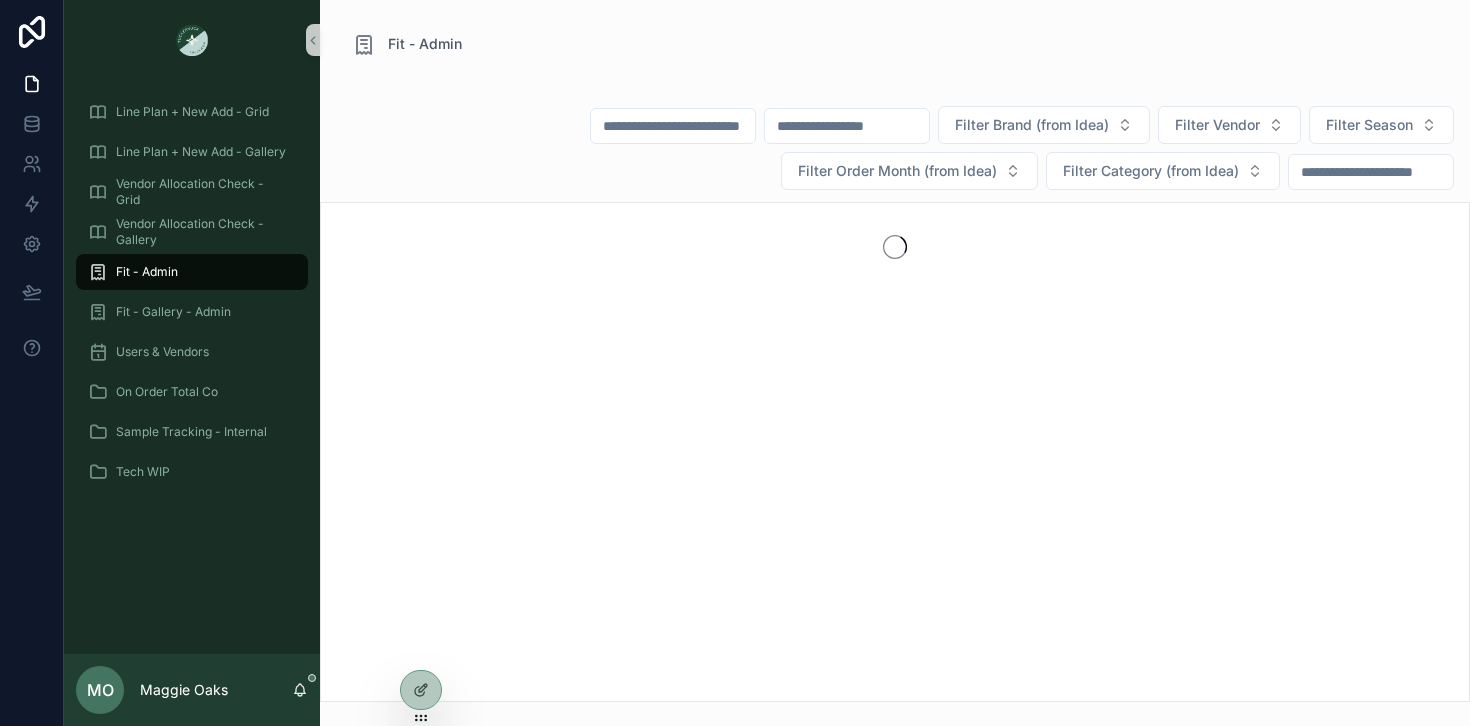 click at bounding box center (673, 126) 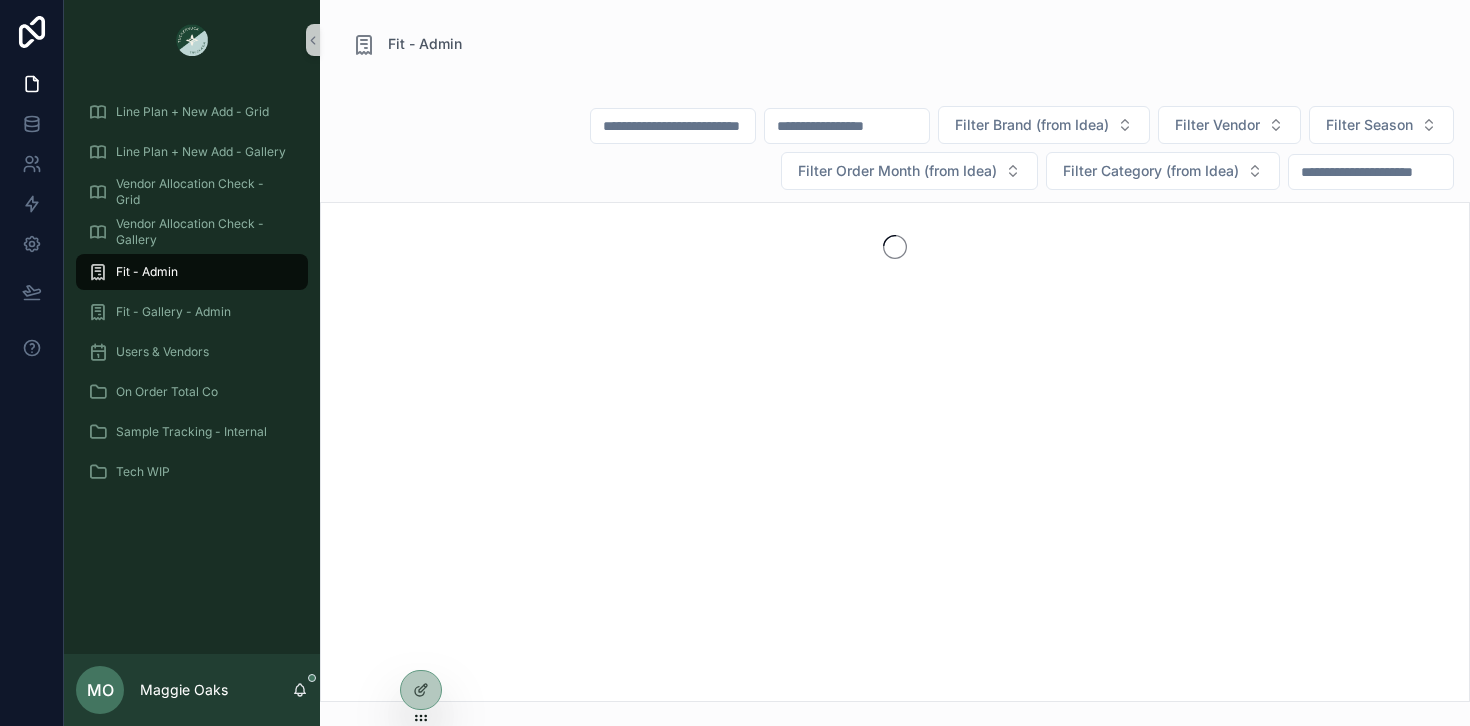 paste on "*****" 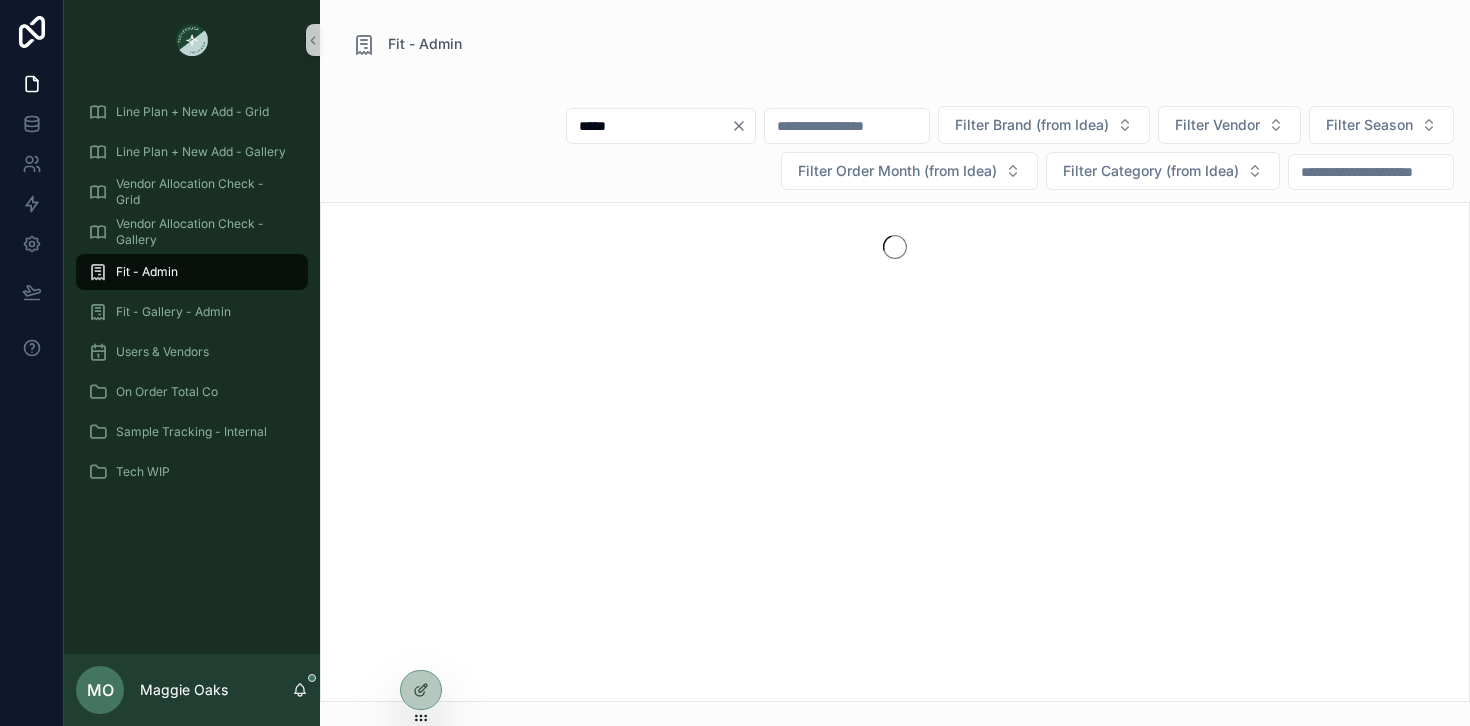 type on "*****" 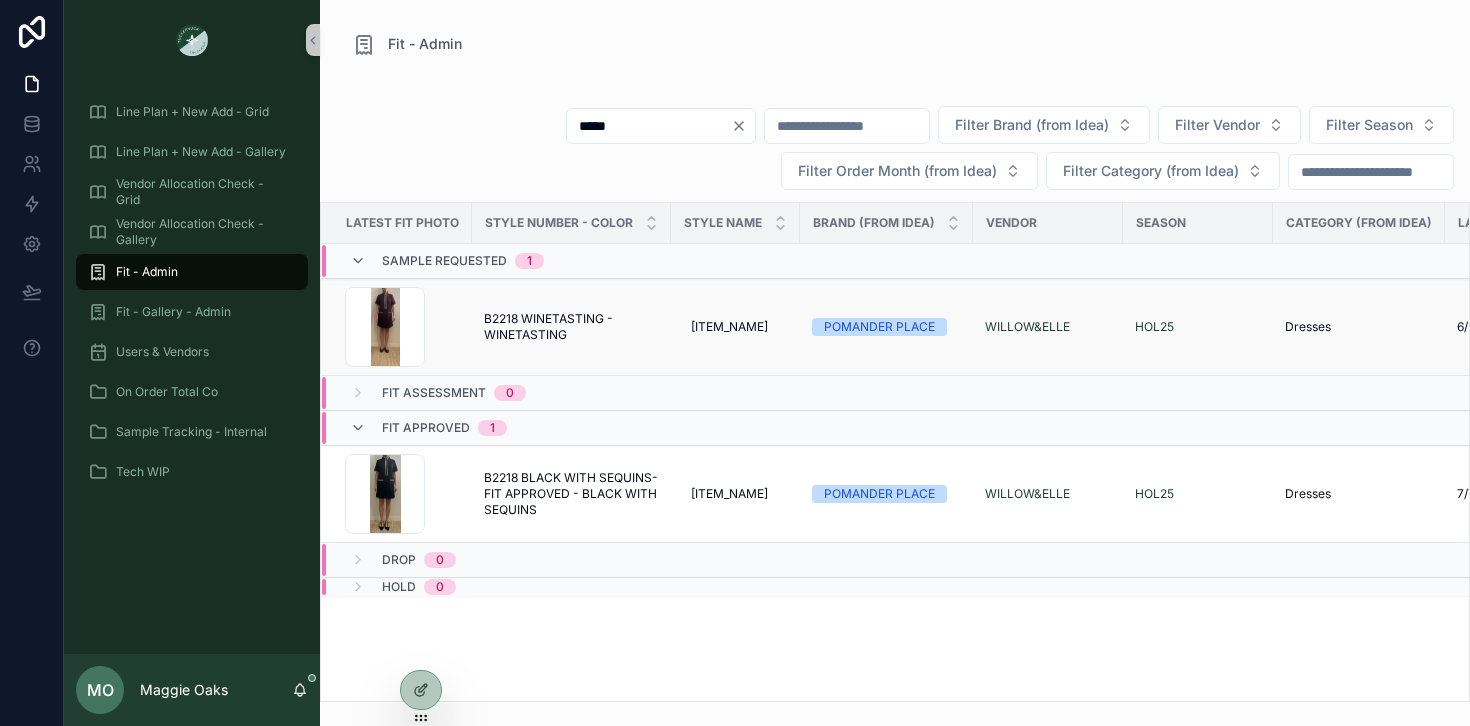 click on "B2218 WINETASTING - WINETASTING" at bounding box center [571, 327] 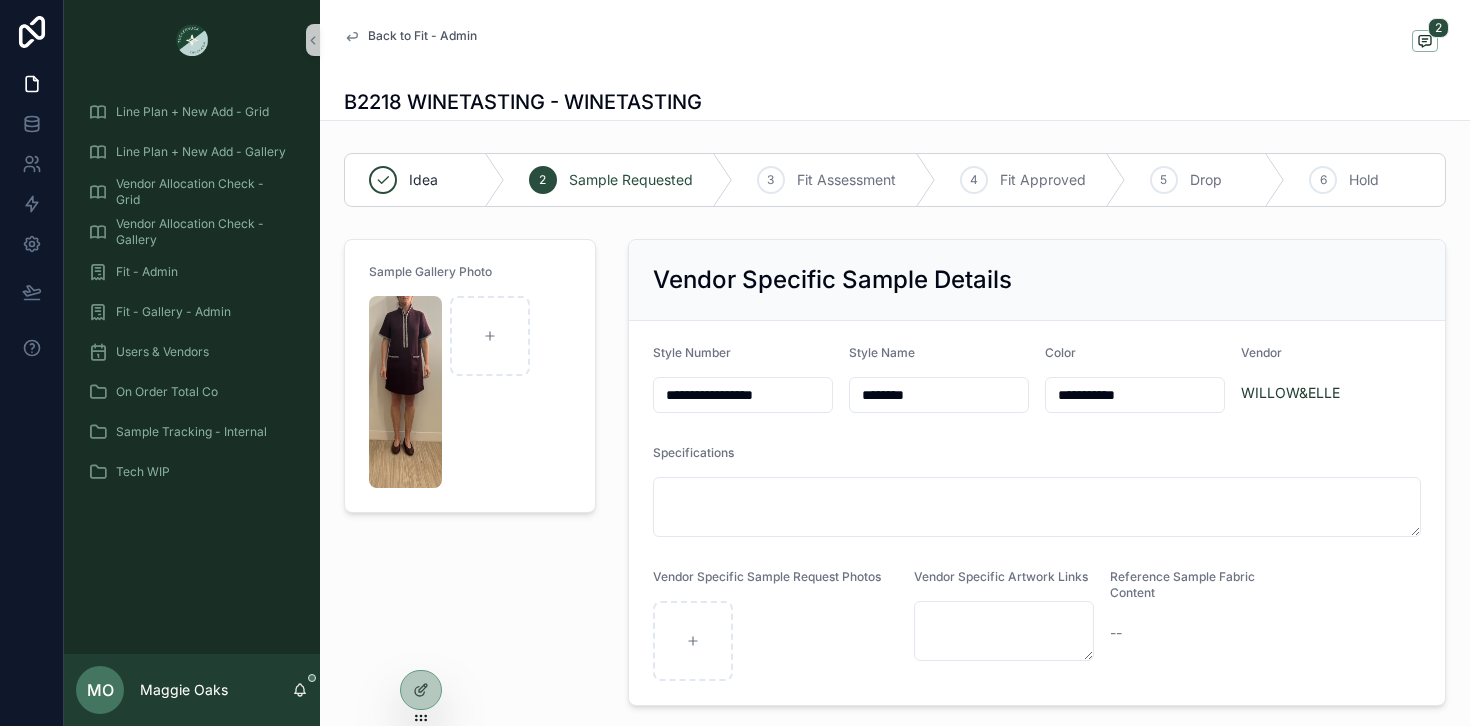 drag, startPoint x: 702, startPoint y: 395, endPoint x: 643, endPoint y: 395, distance: 59 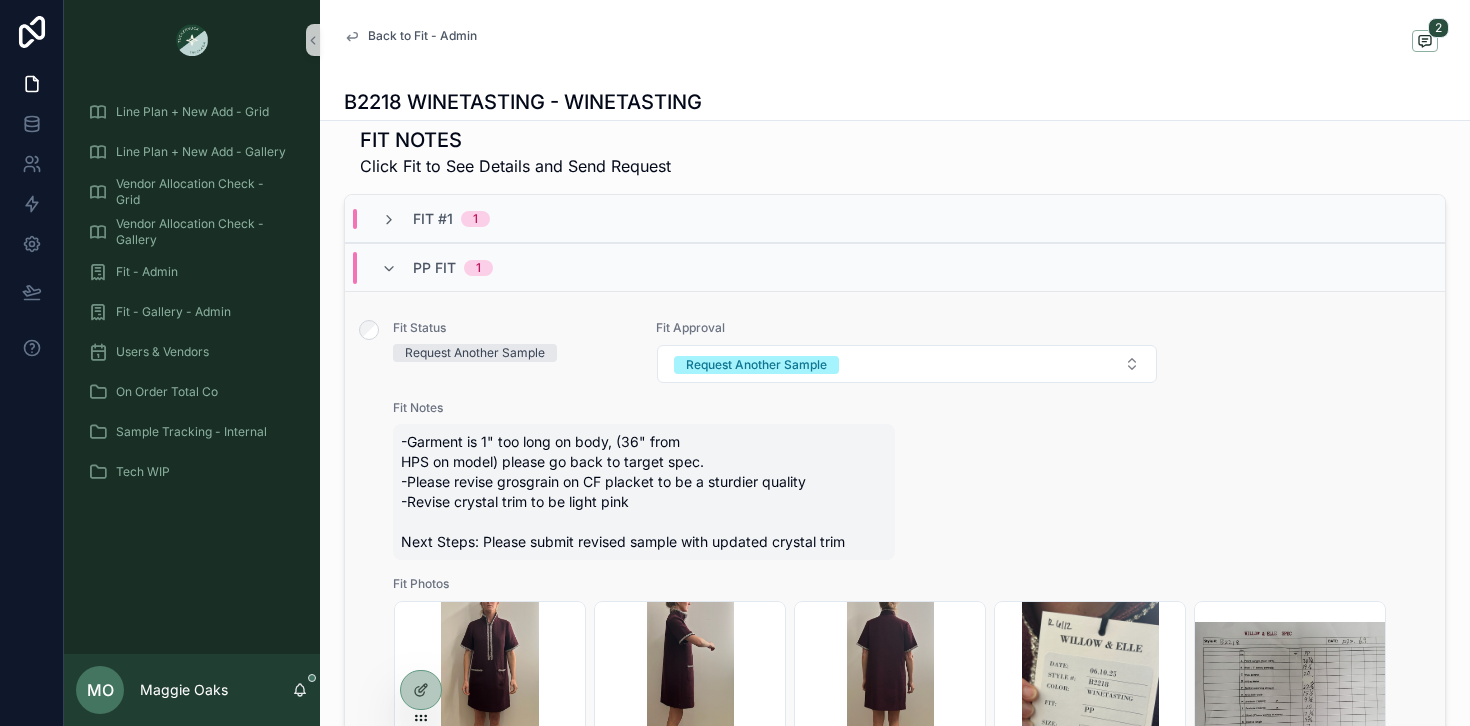 scroll, scrollTop: 616, scrollLeft: 0, axis: vertical 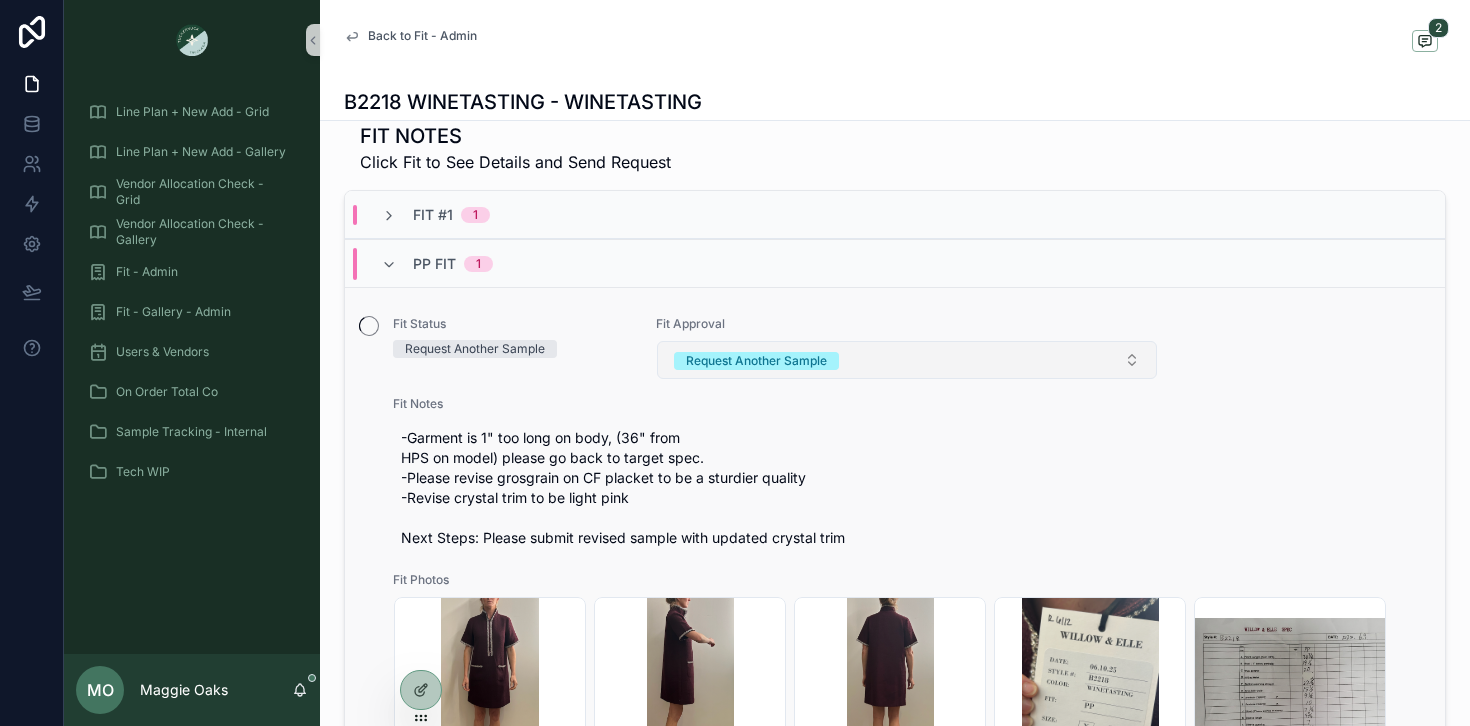 click on "Request Another Sample" at bounding box center (907, 360) 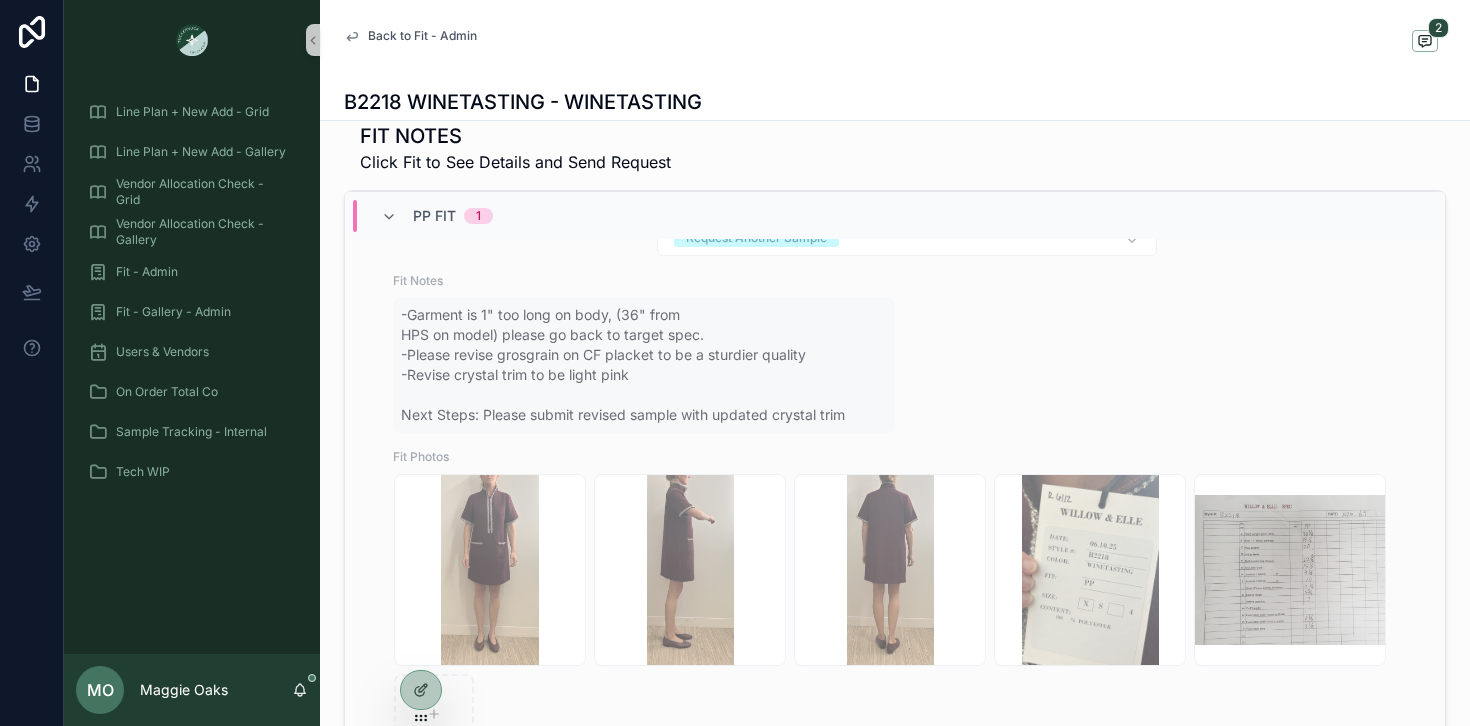 scroll, scrollTop: 172, scrollLeft: 0, axis: vertical 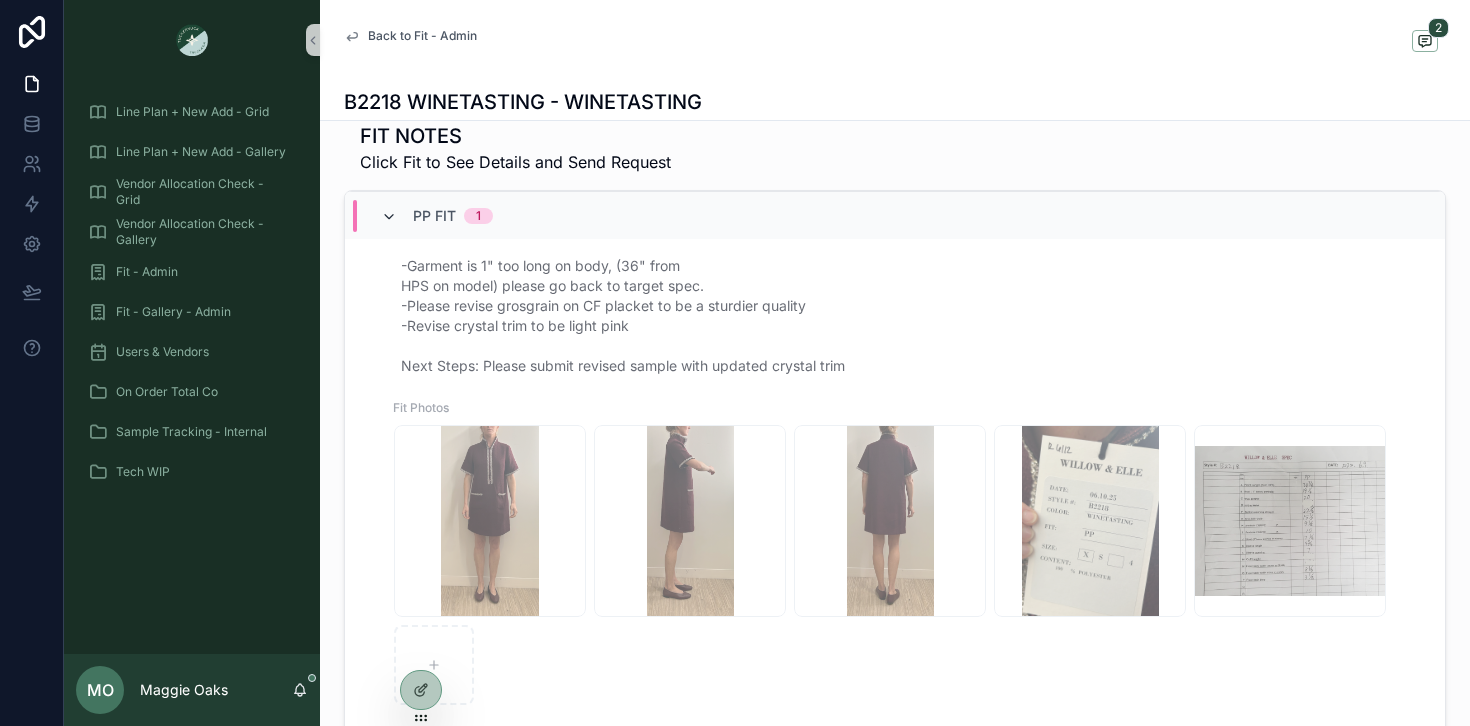 click at bounding box center (389, 217) 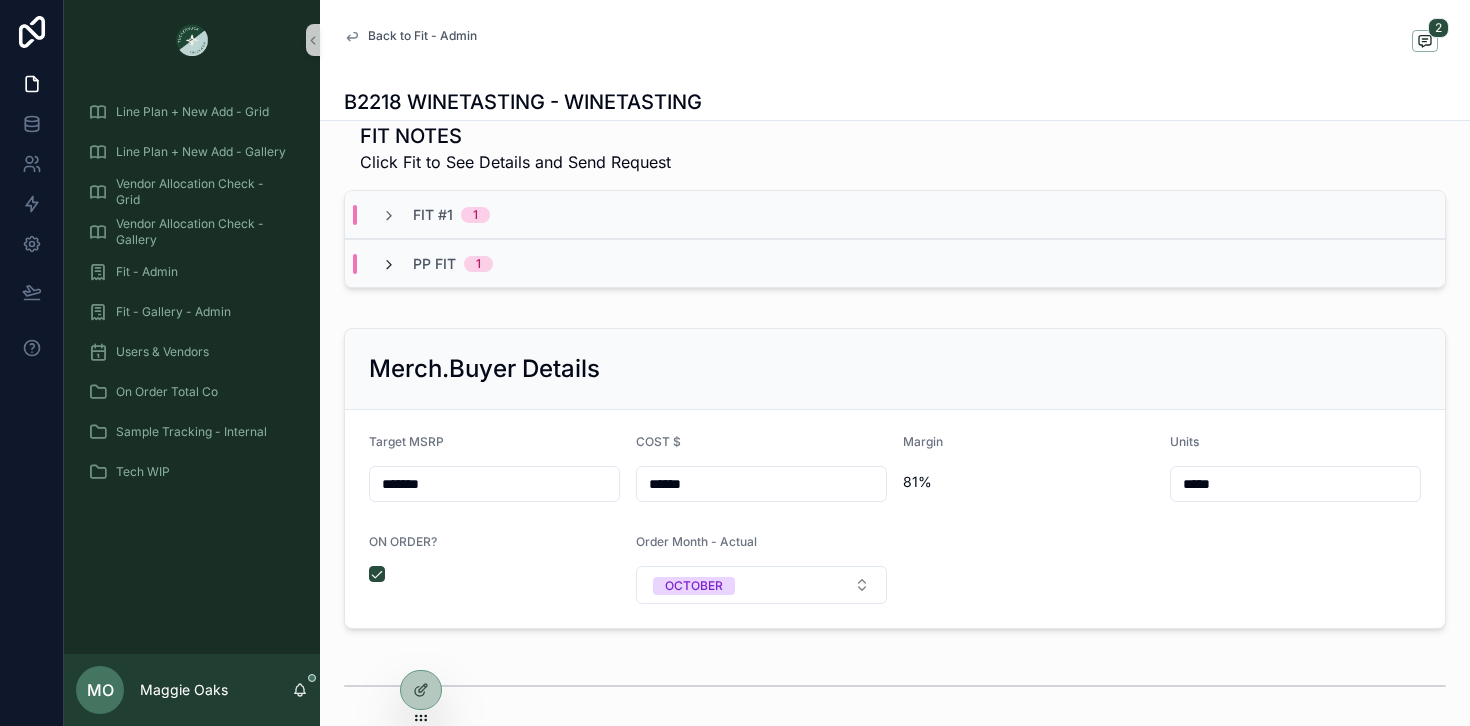 click at bounding box center [389, 265] 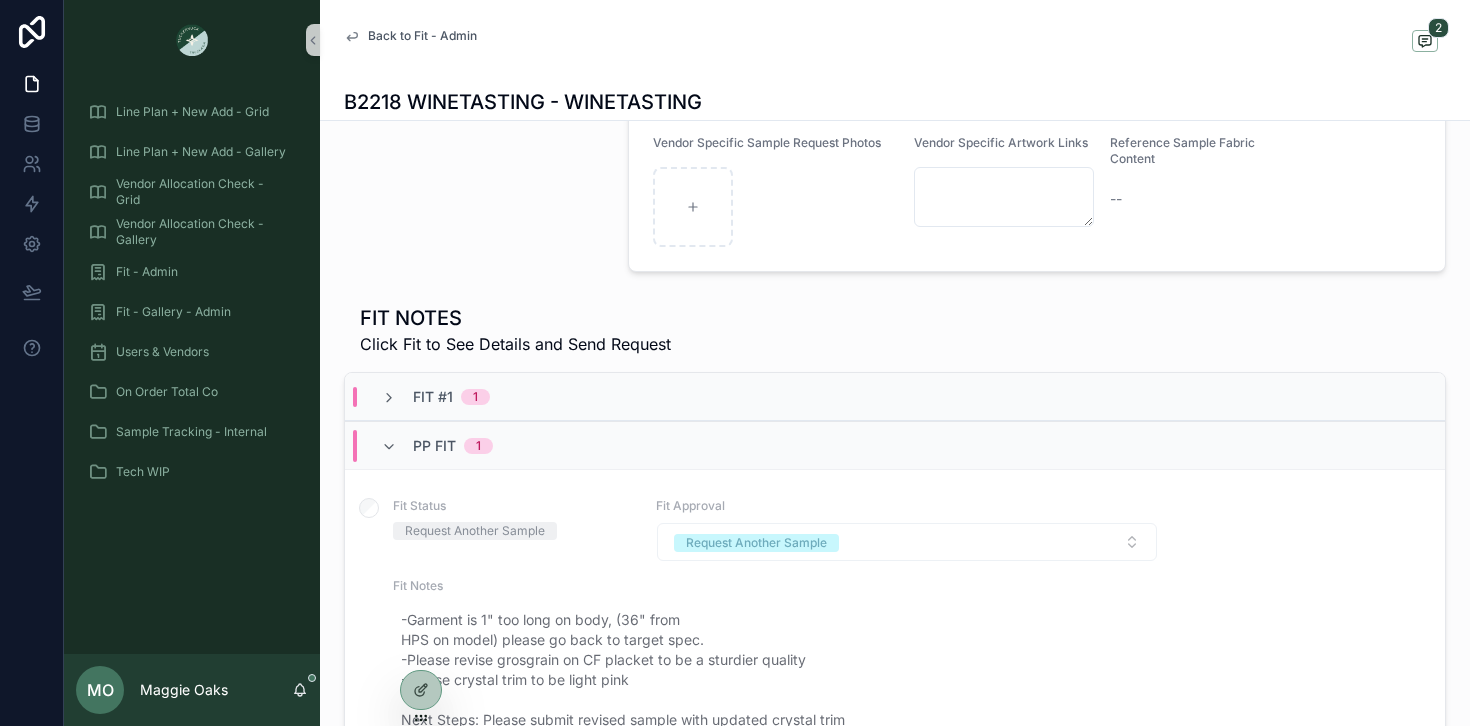 scroll, scrollTop: 0, scrollLeft: 0, axis: both 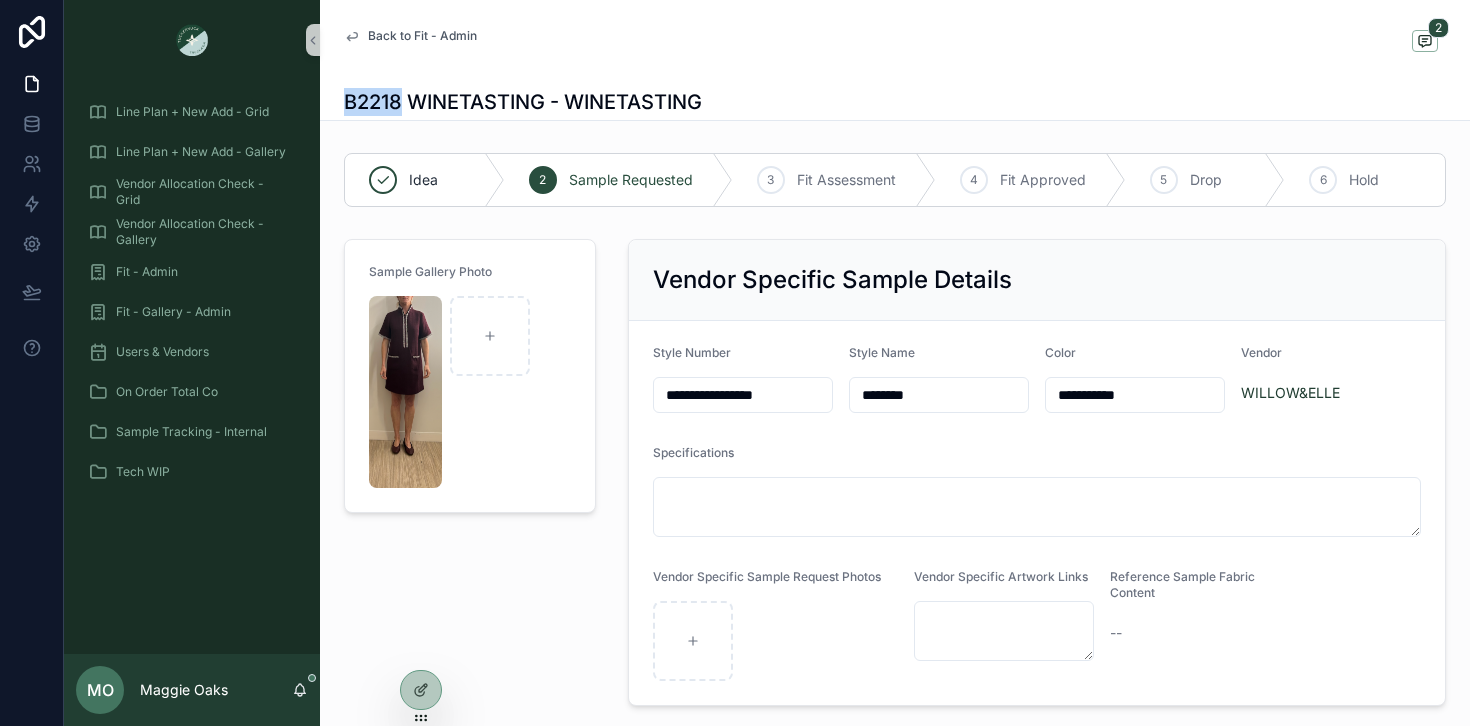 drag, startPoint x: 400, startPoint y: 101, endPoint x: 347, endPoint y: 101, distance: 53 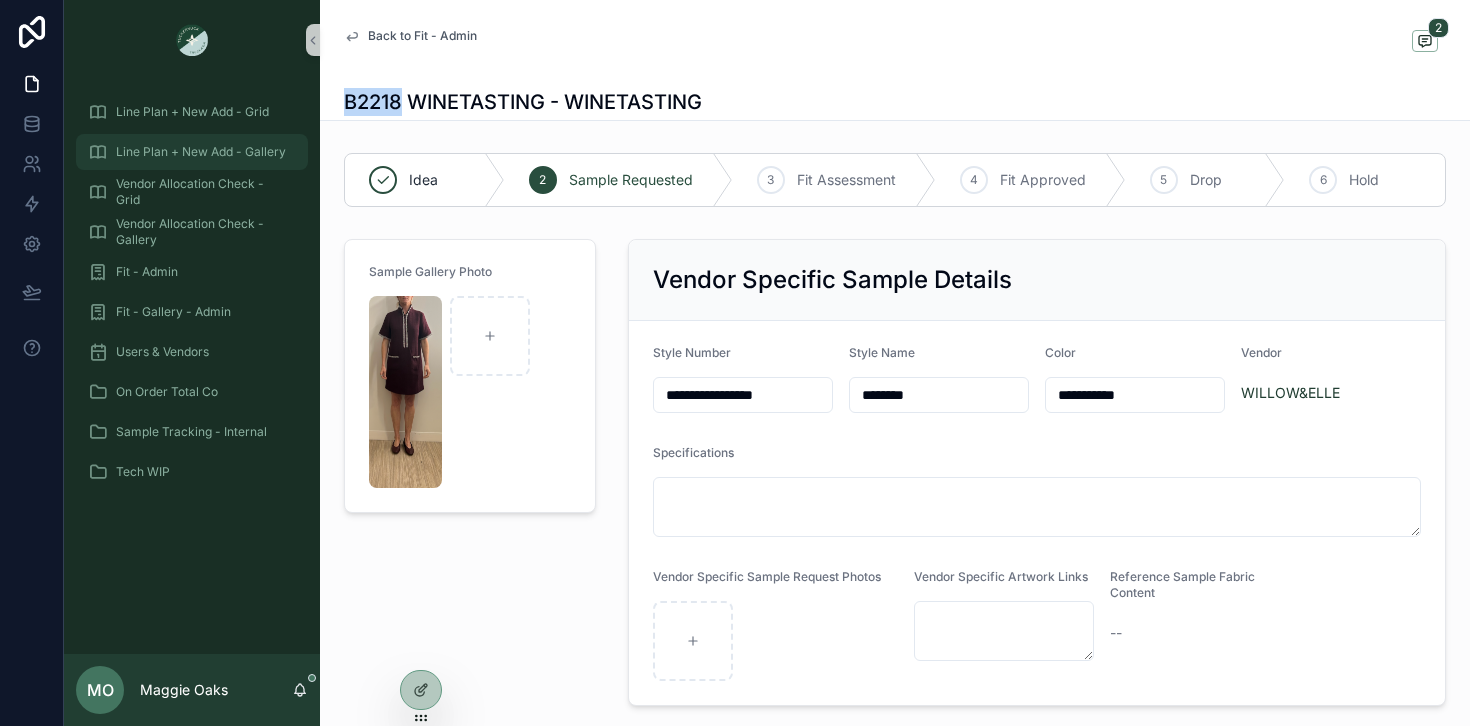 copy on "B2218" 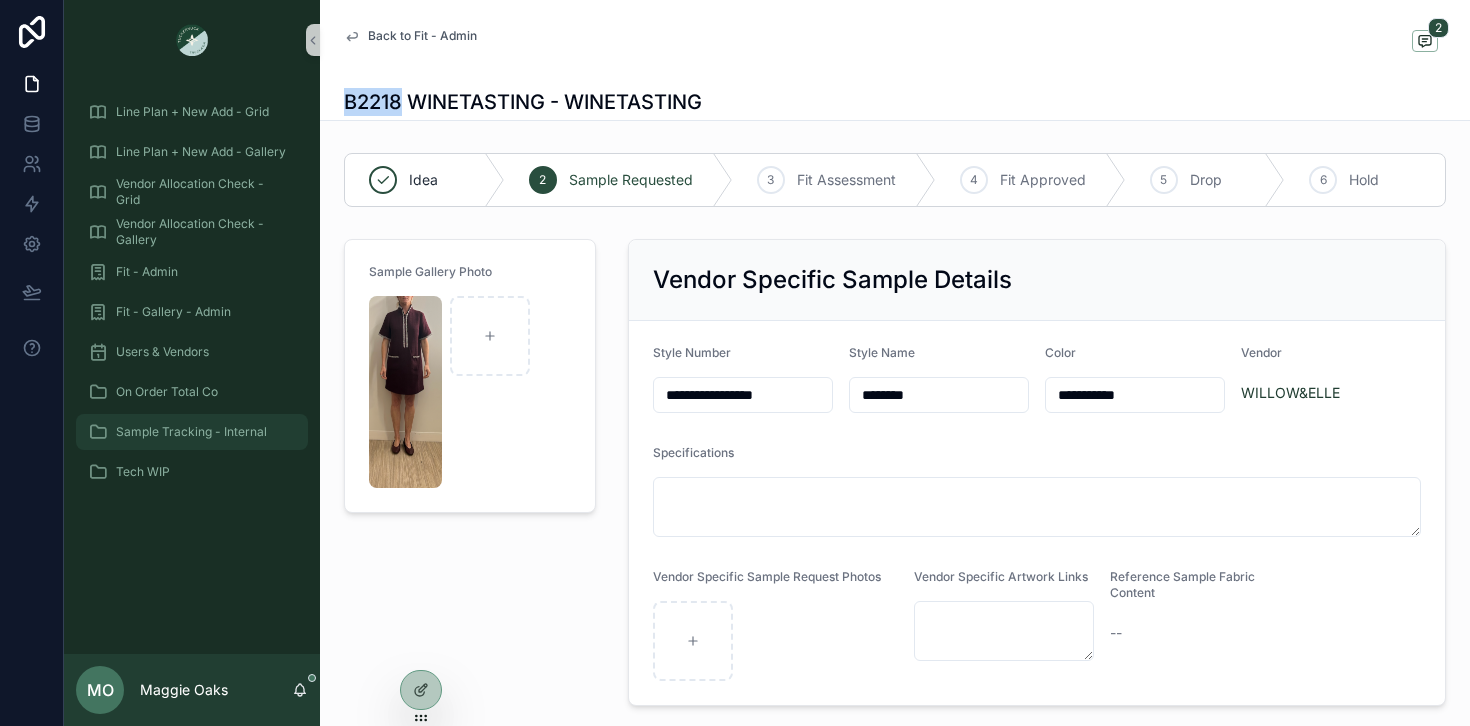 click on "Sample Tracking - Internal" at bounding box center [192, 432] 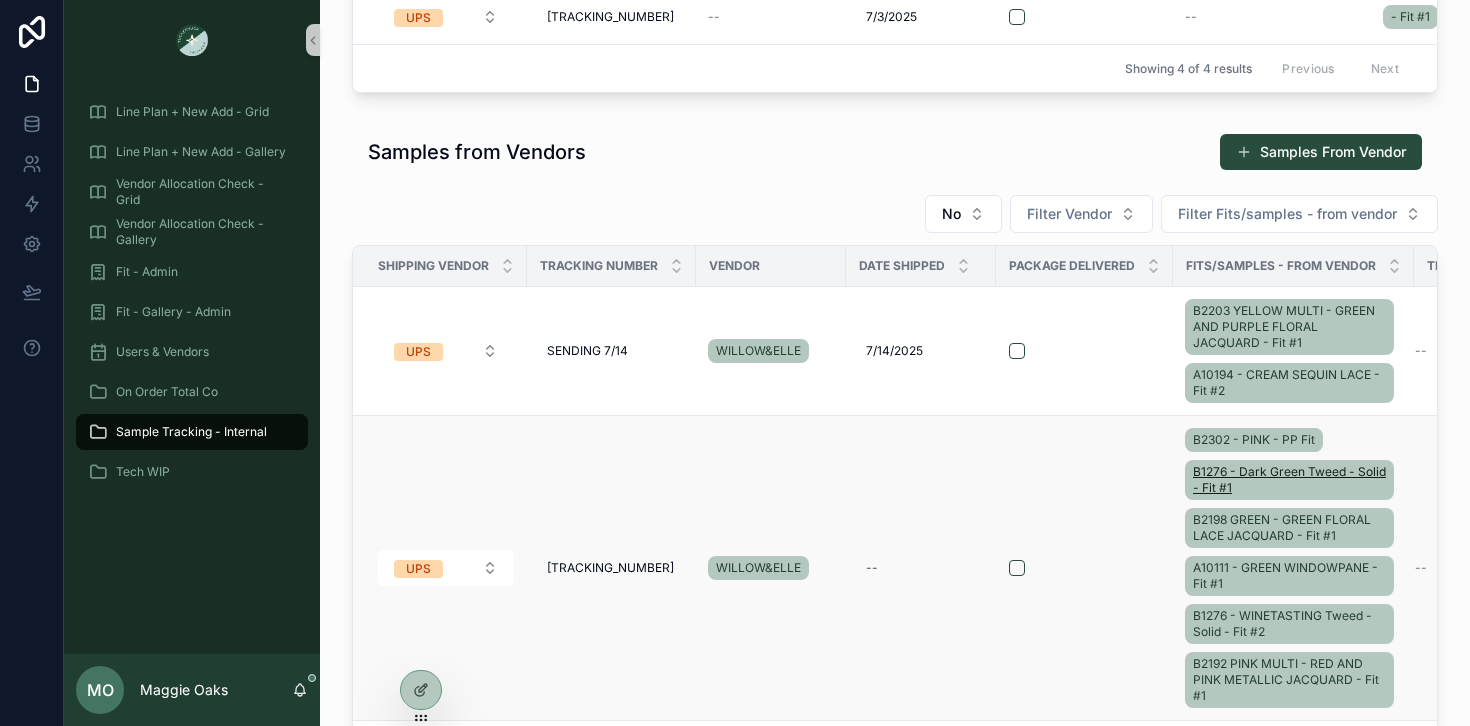 scroll, scrollTop: 591, scrollLeft: 0, axis: vertical 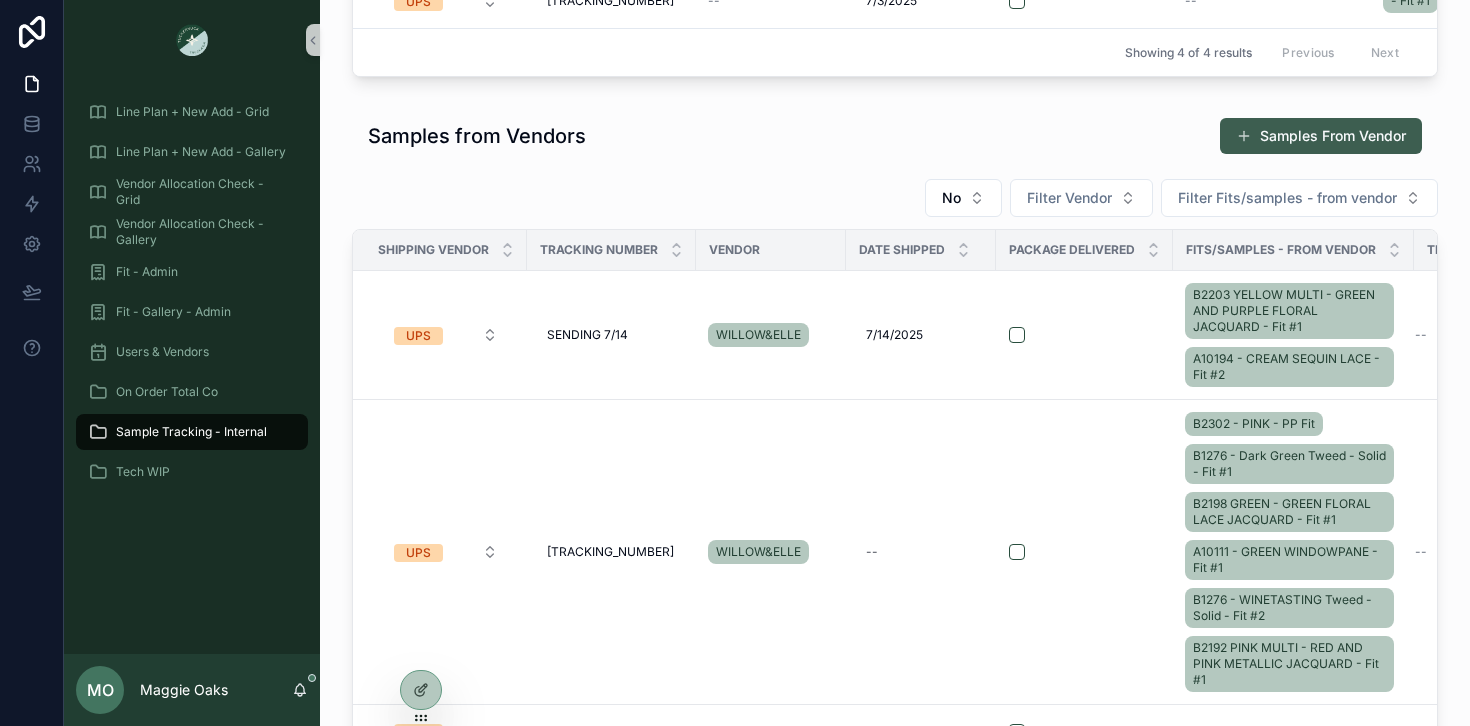 click on "Samples From Vendor" at bounding box center (1321, 136) 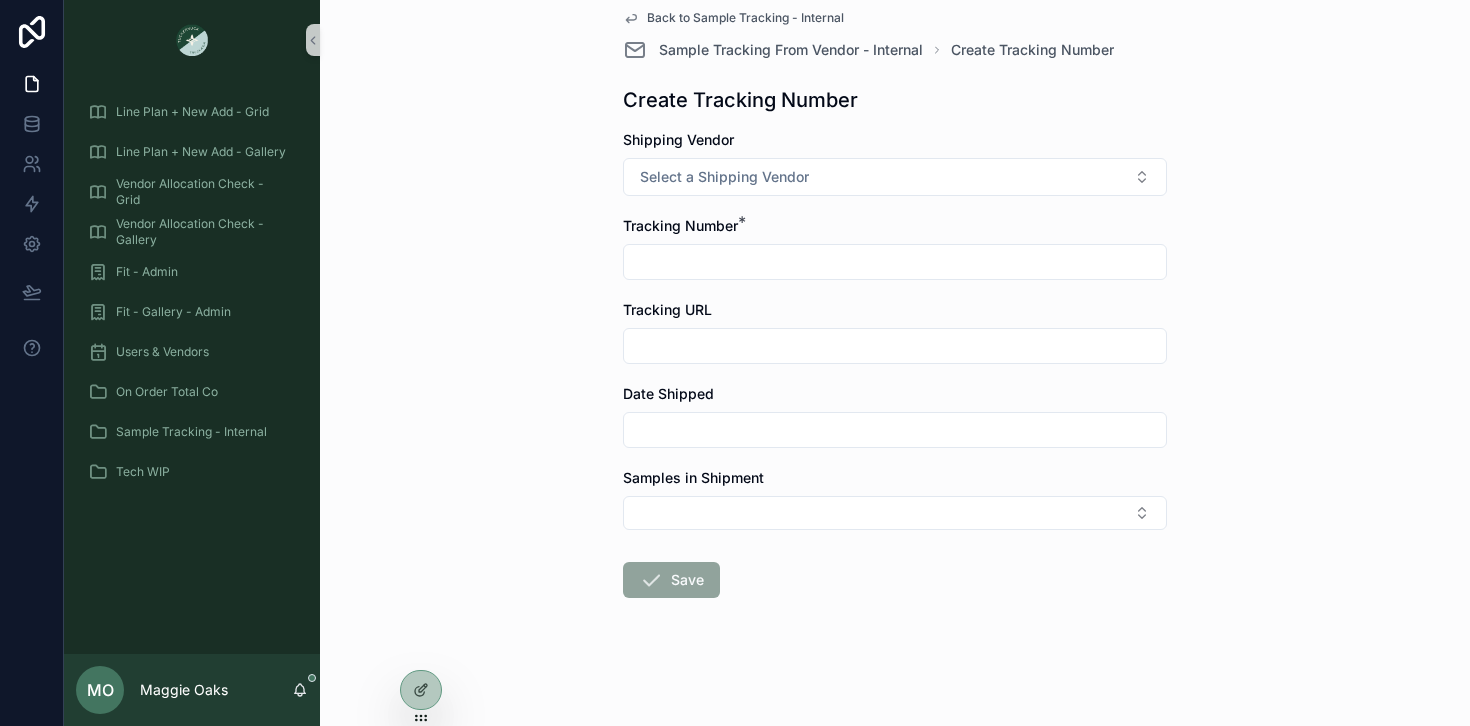 scroll, scrollTop: 0, scrollLeft: 0, axis: both 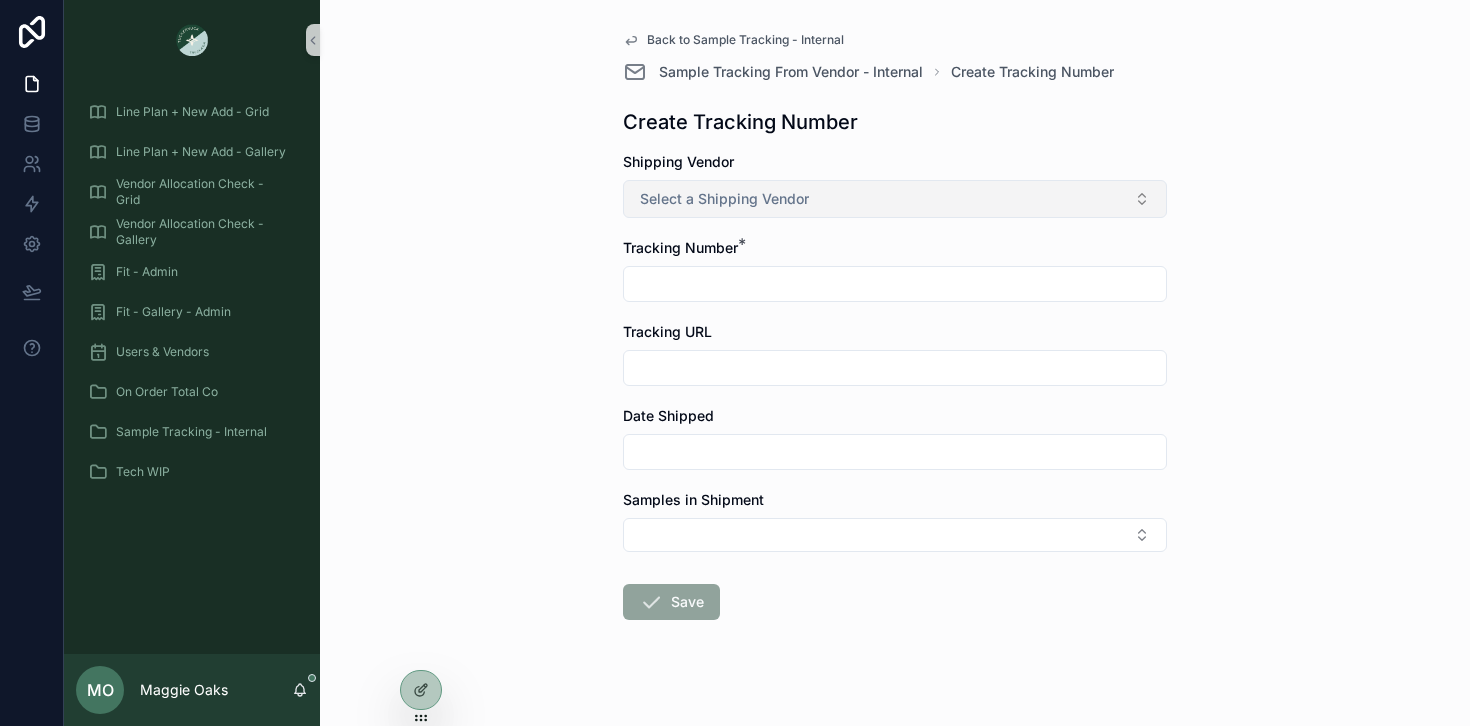 click on "Select a Shipping Vendor" at bounding box center (724, 199) 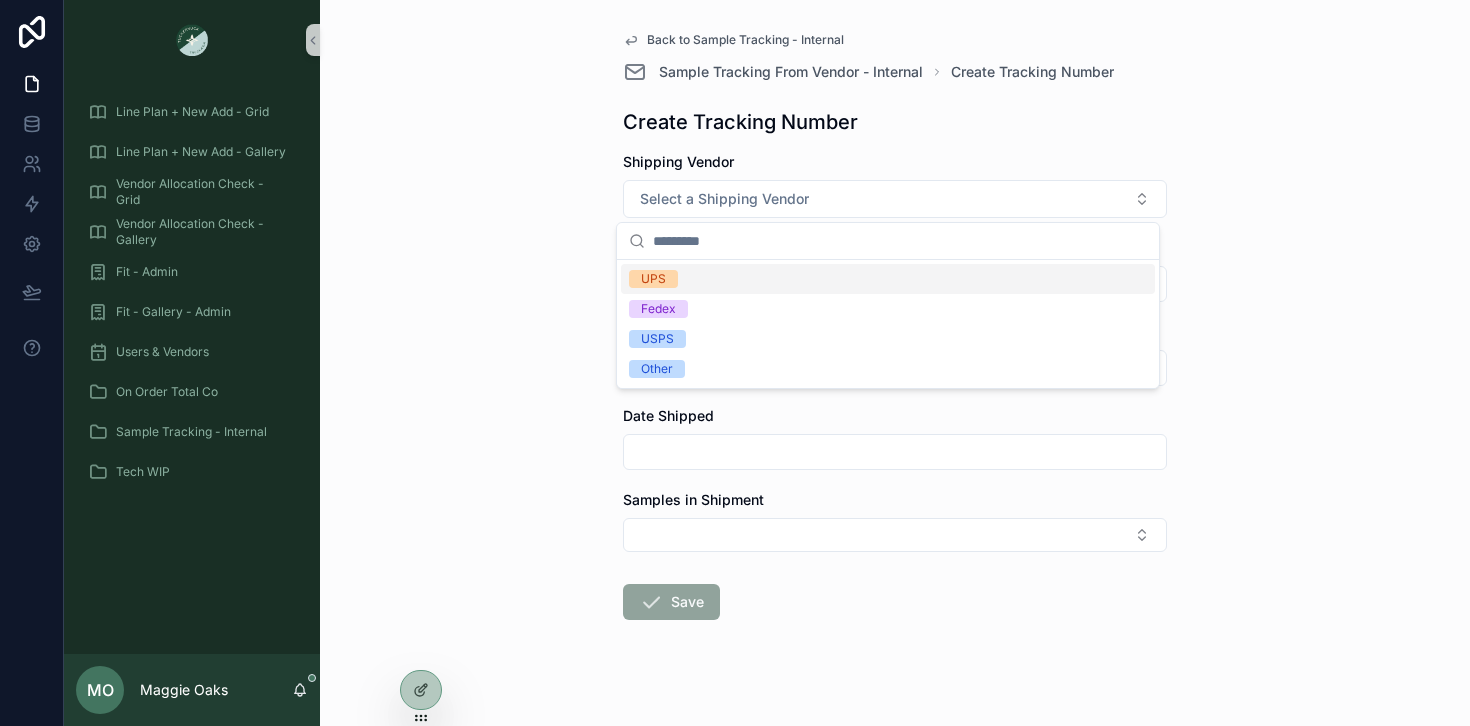 click on "UPS" at bounding box center (653, 279) 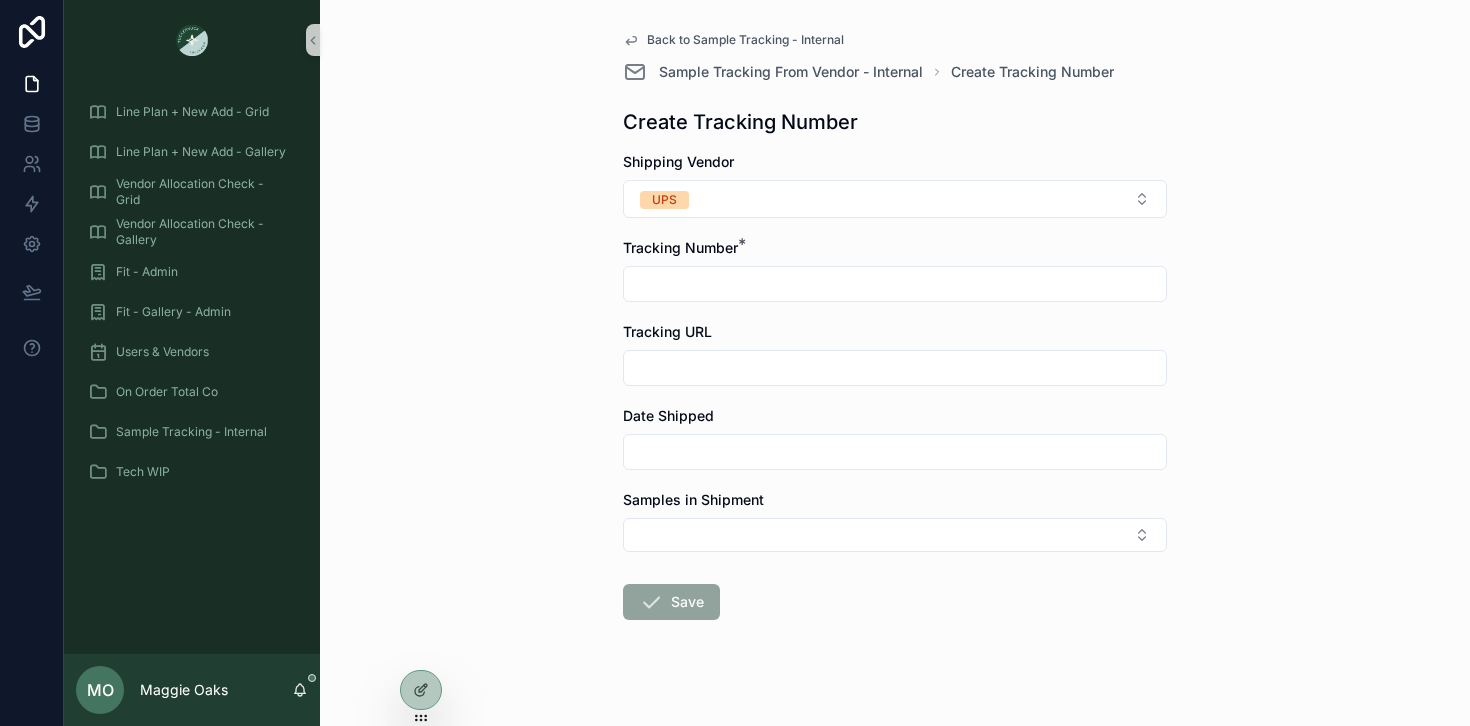 click at bounding box center (895, 284) 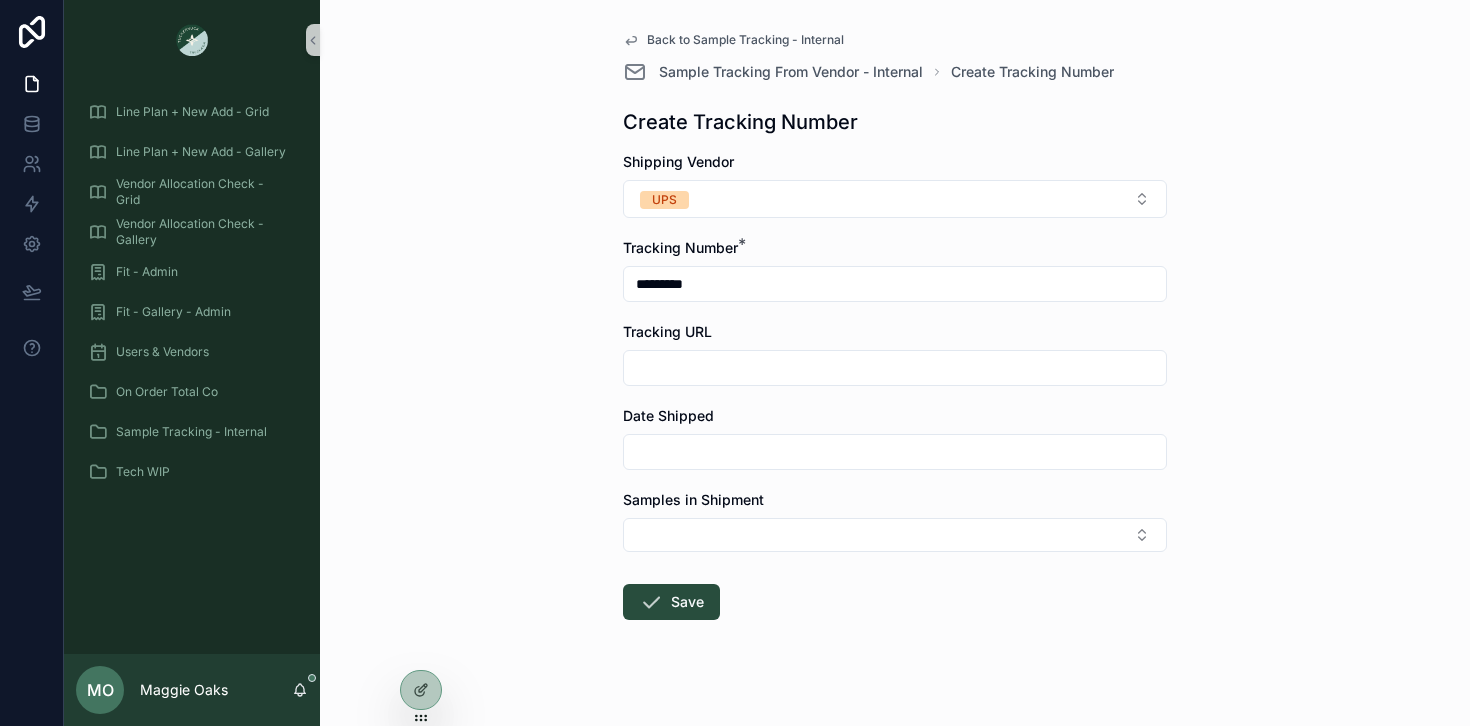 drag, startPoint x: 685, startPoint y: 275, endPoint x: 591, endPoint y: 267, distance: 94.33981 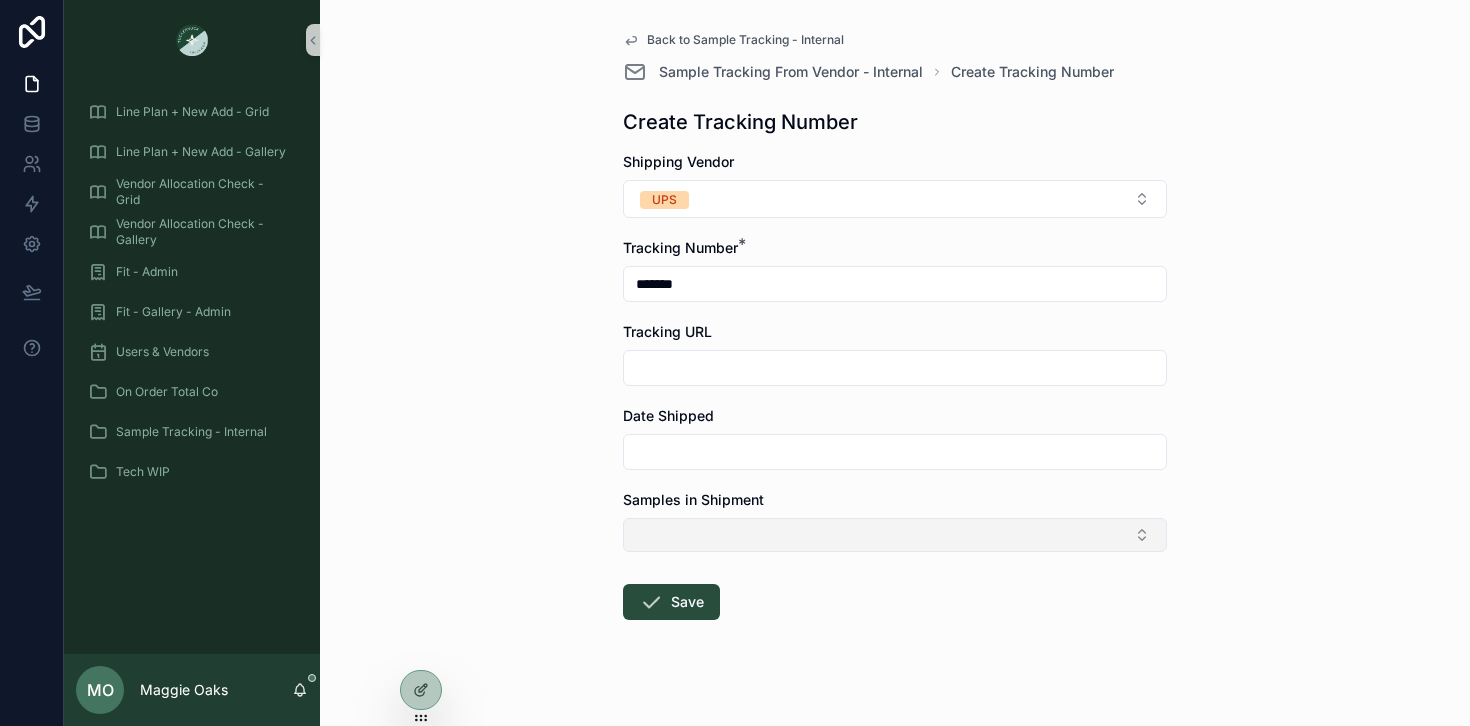 type on "*******" 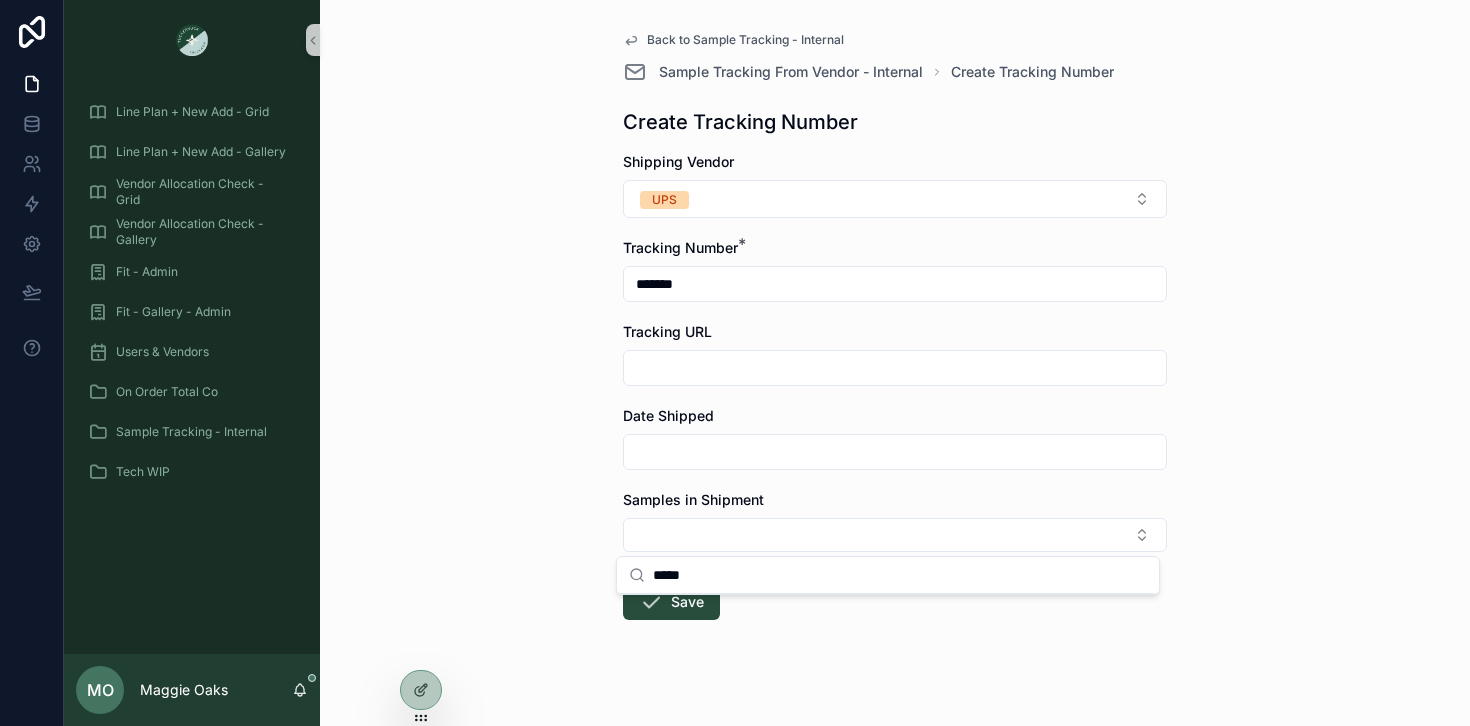type on "*****" 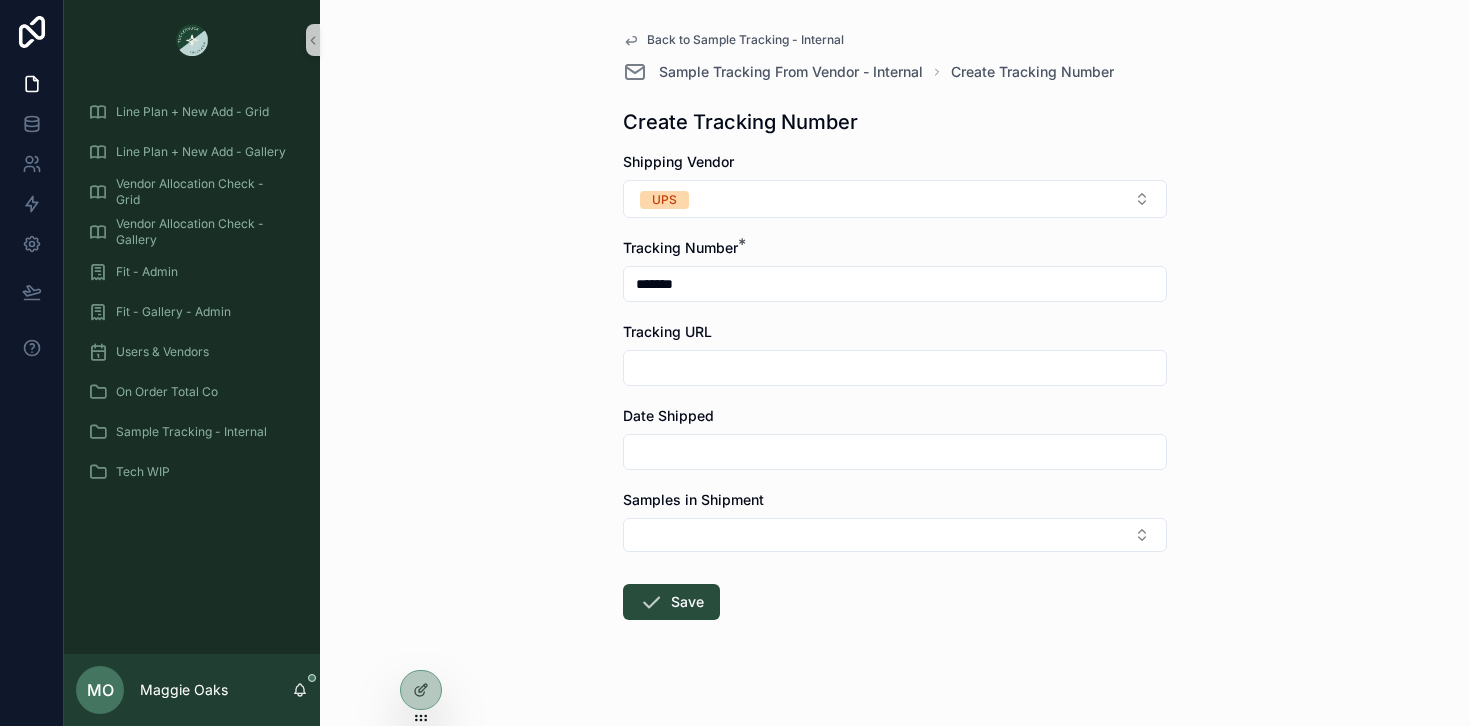 click at bounding box center (895, 452) 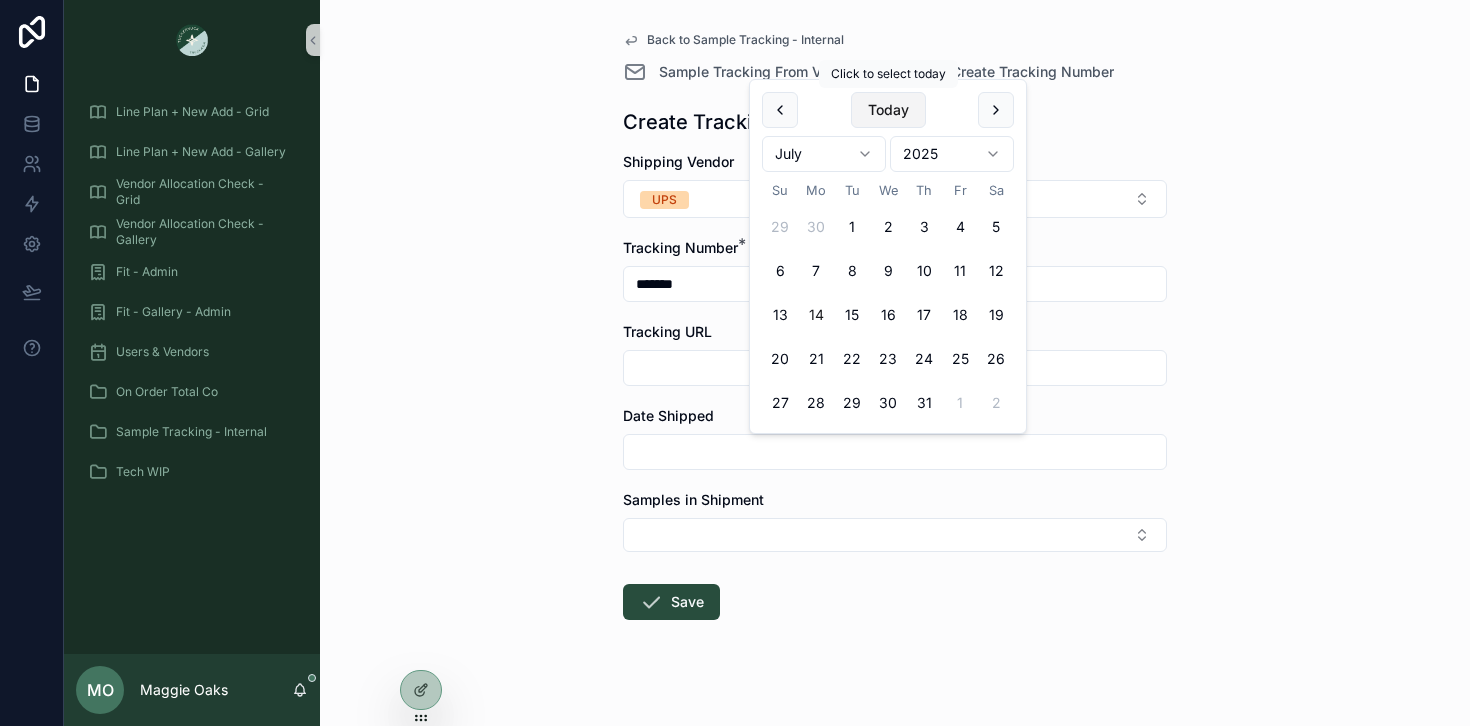 click on "Today" at bounding box center [888, 110] 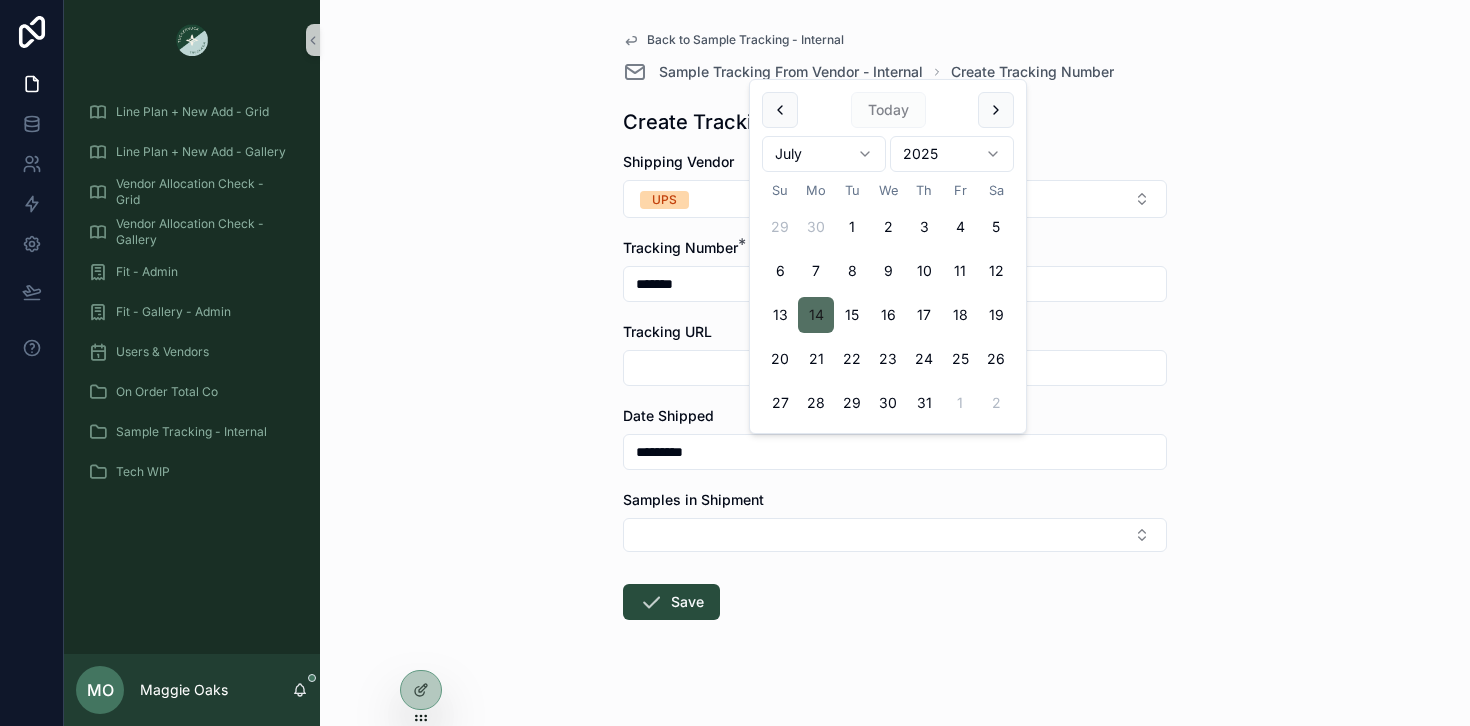 drag, startPoint x: 814, startPoint y: 317, endPoint x: 815, endPoint y: 332, distance: 15.033297 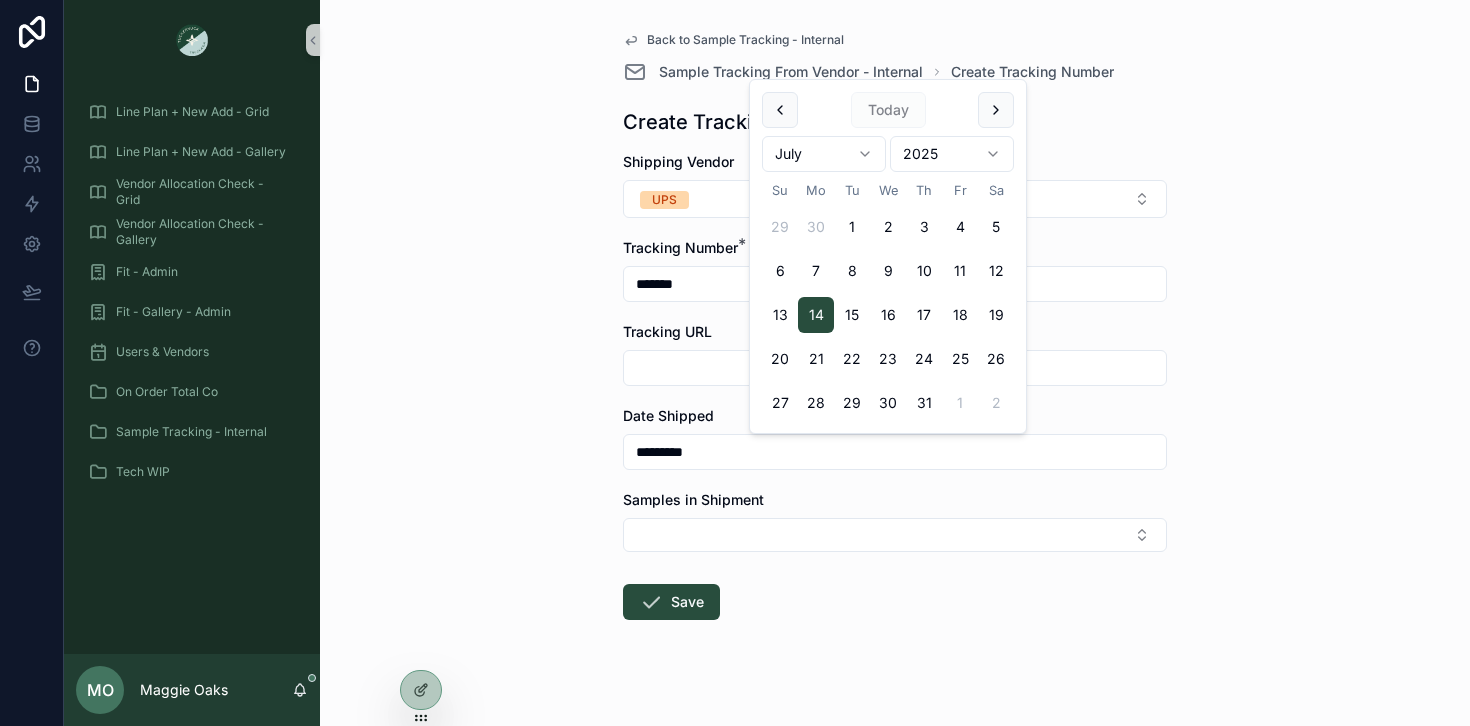 click on "Shipping Vendor UPS Tracking Number * ******* Tracking URL Date Shipped ********* Samples in Shipment Save" at bounding box center (895, 450) 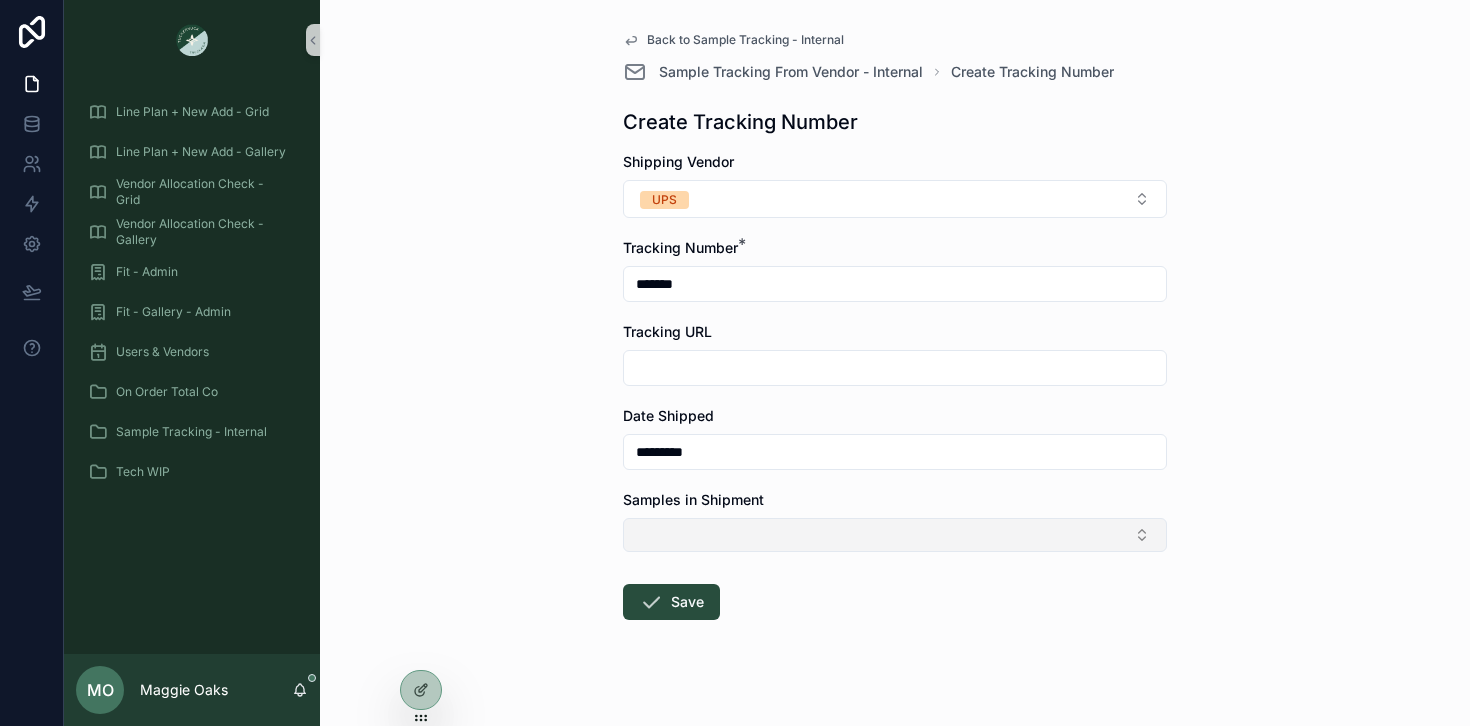 click at bounding box center [895, 535] 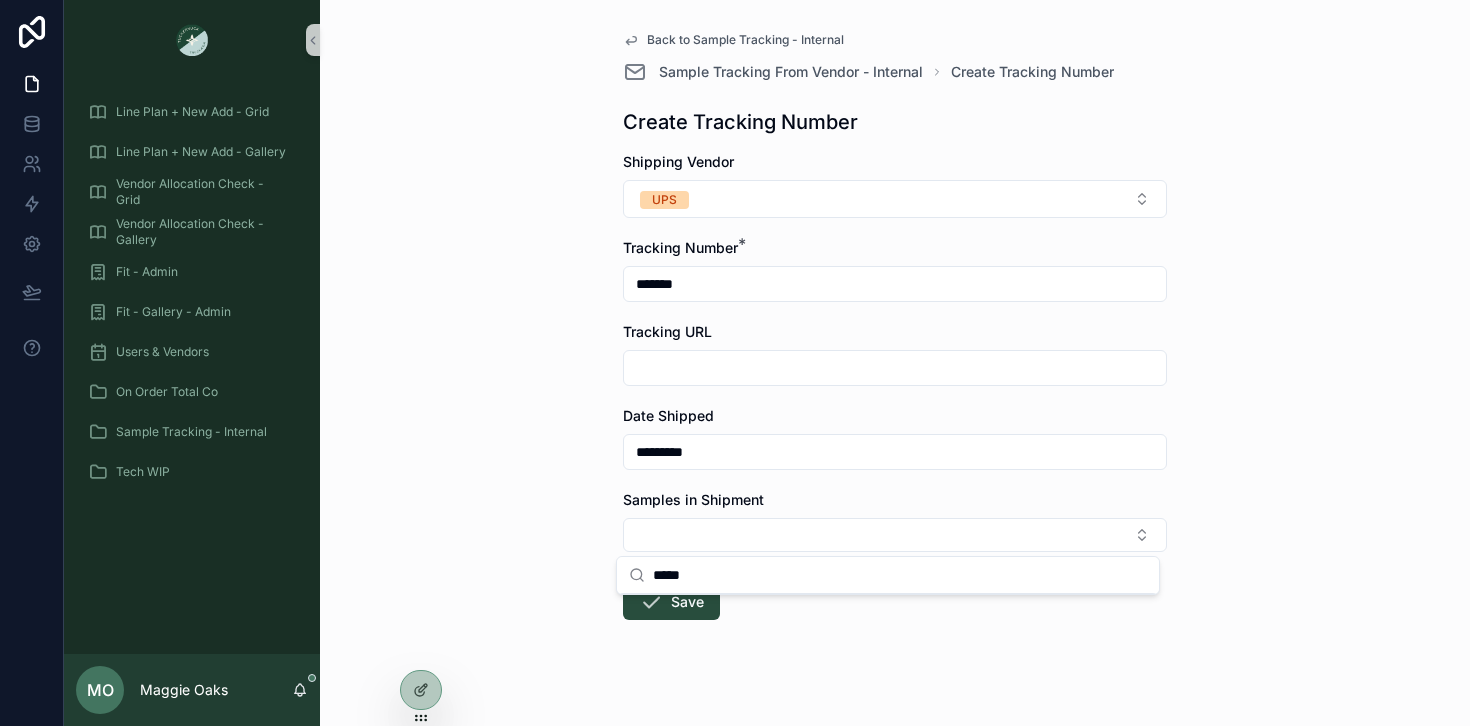 type on "*****" 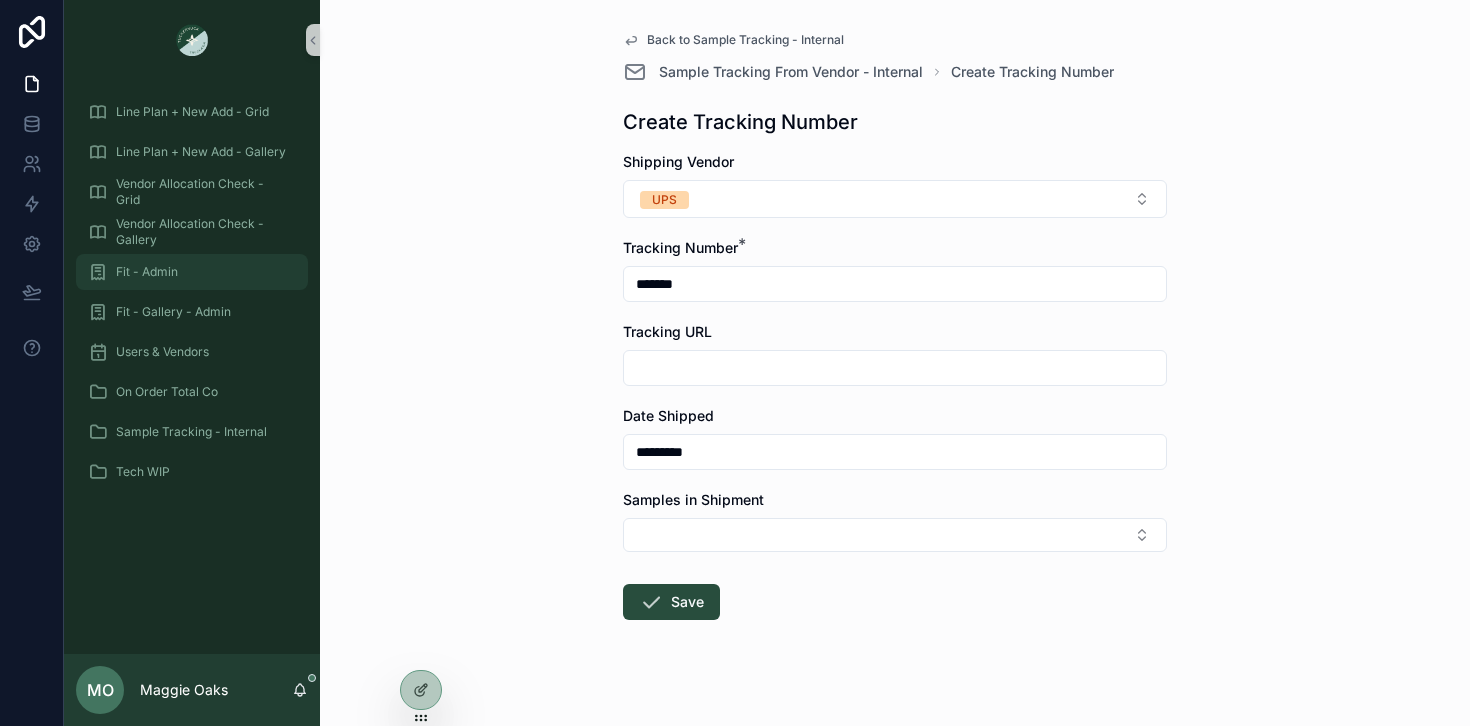 click on "Fit - Admin" at bounding box center [192, 272] 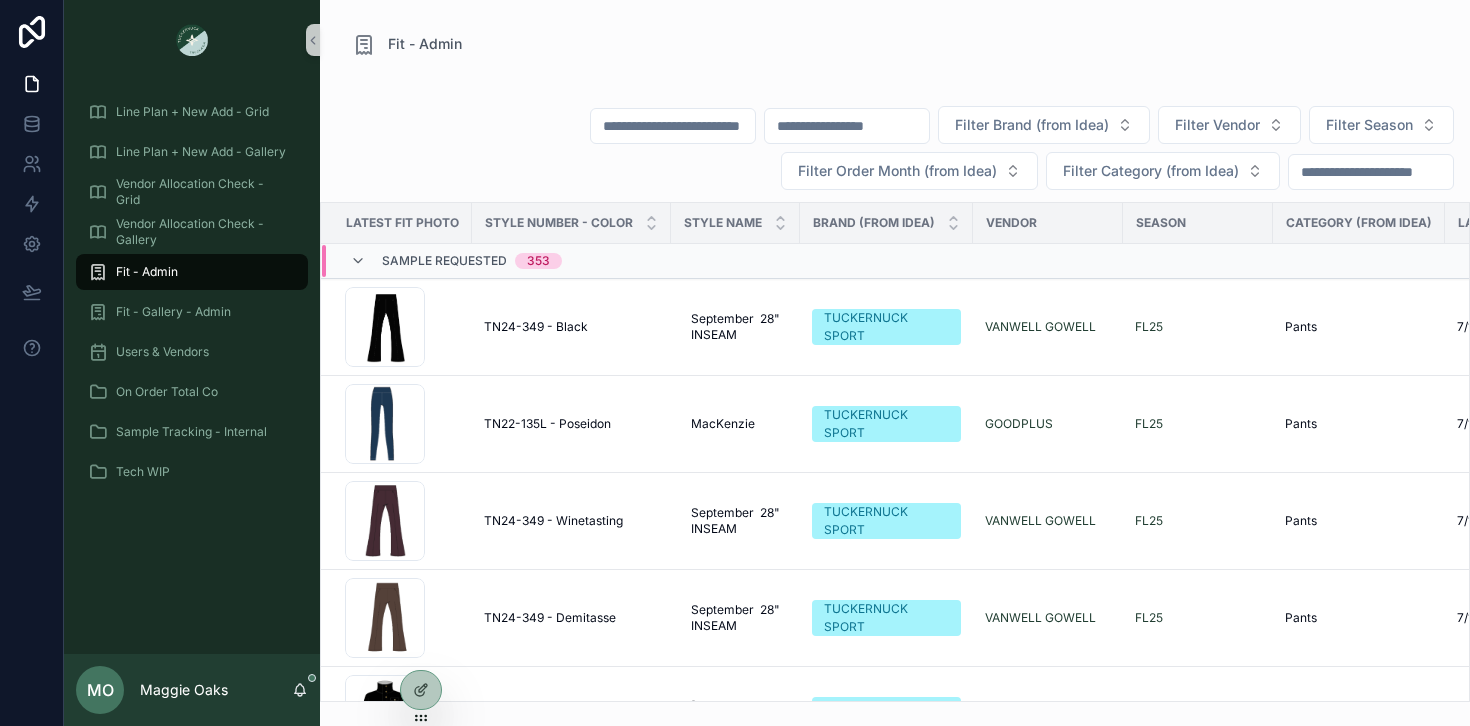 click at bounding box center [847, 126] 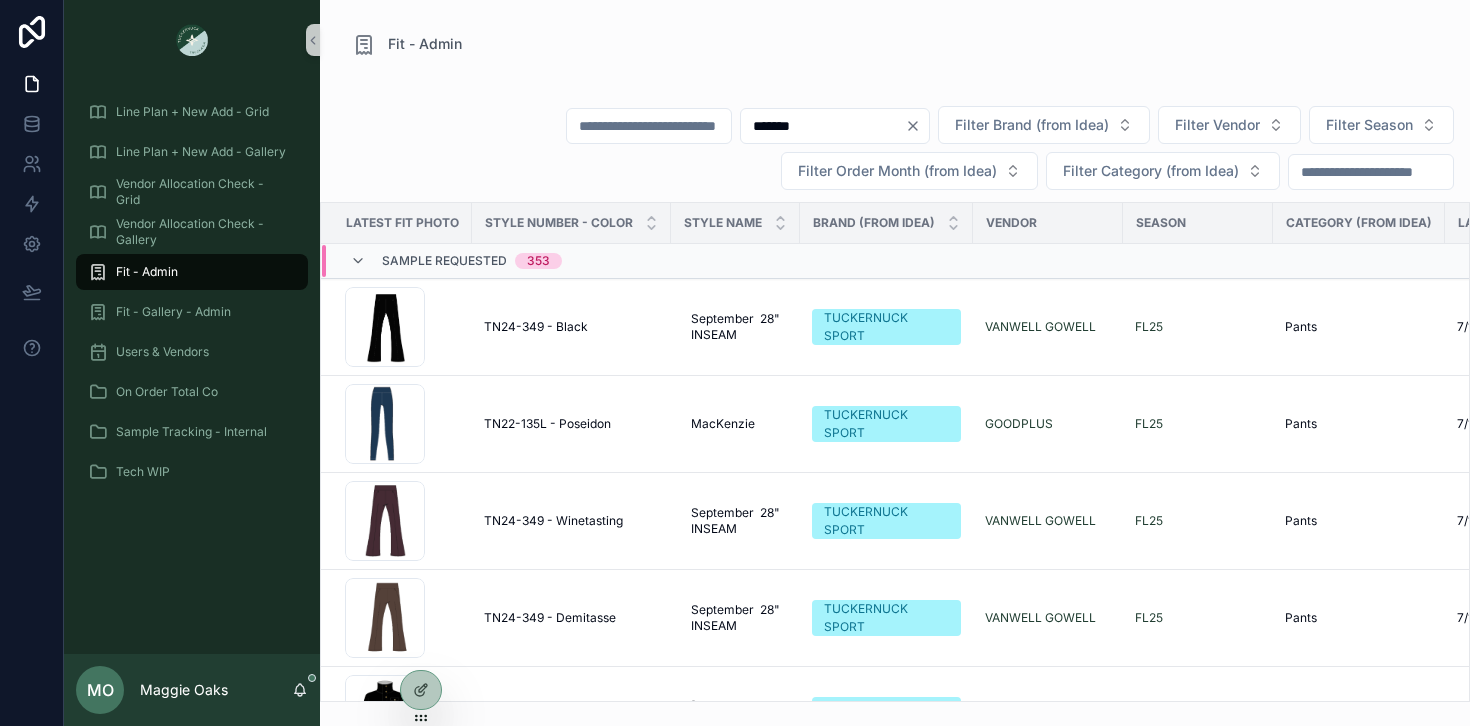 type on "*******" 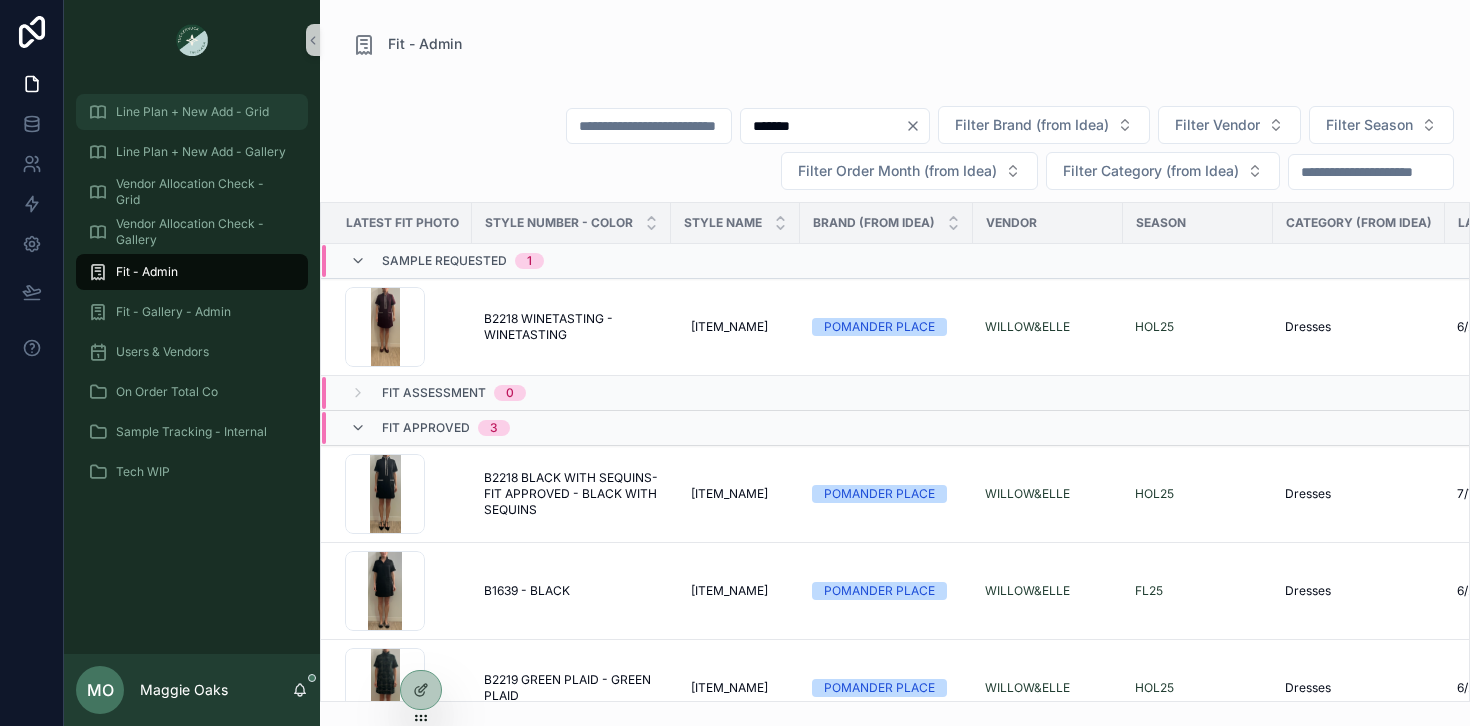 click on "Line Plan + New Add - Grid" at bounding box center (192, 112) 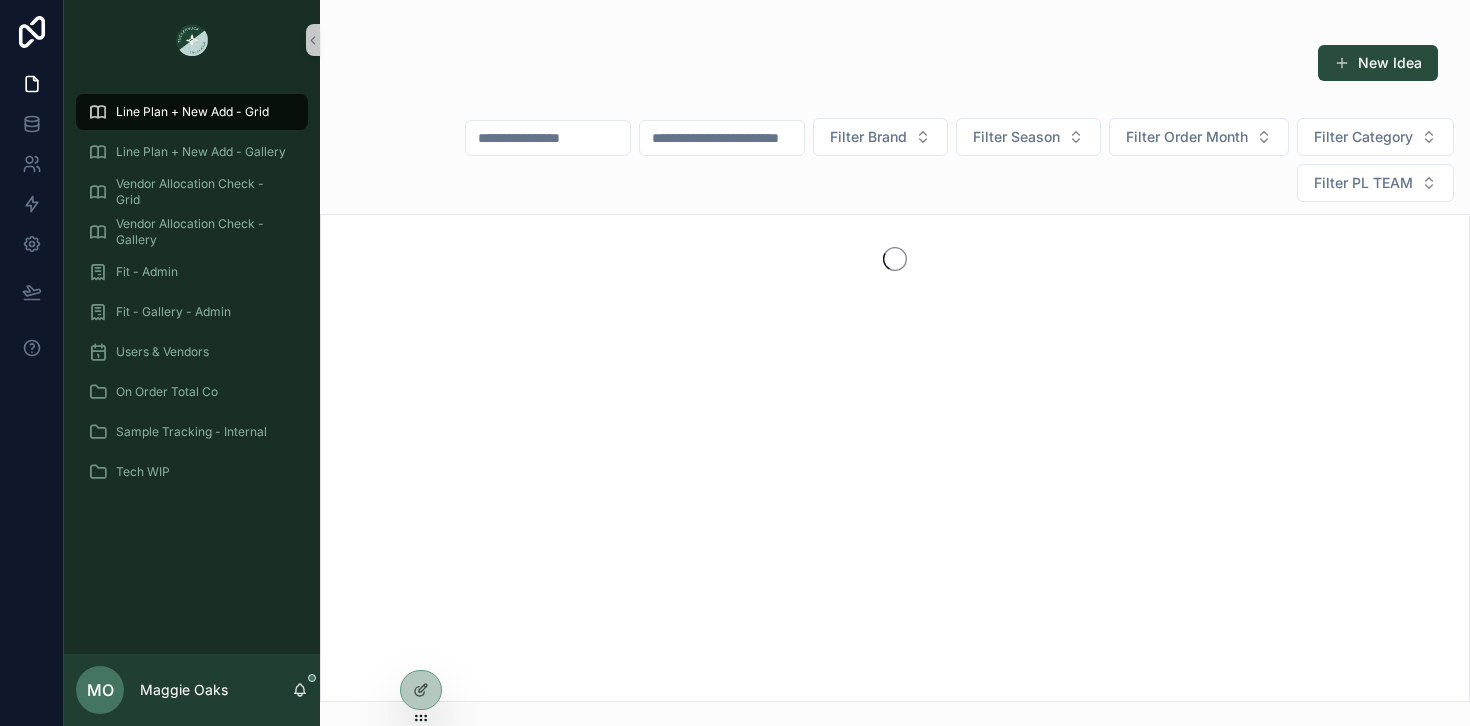 click on "Sample Tracking - Internal" at bounding box center (192, 432) 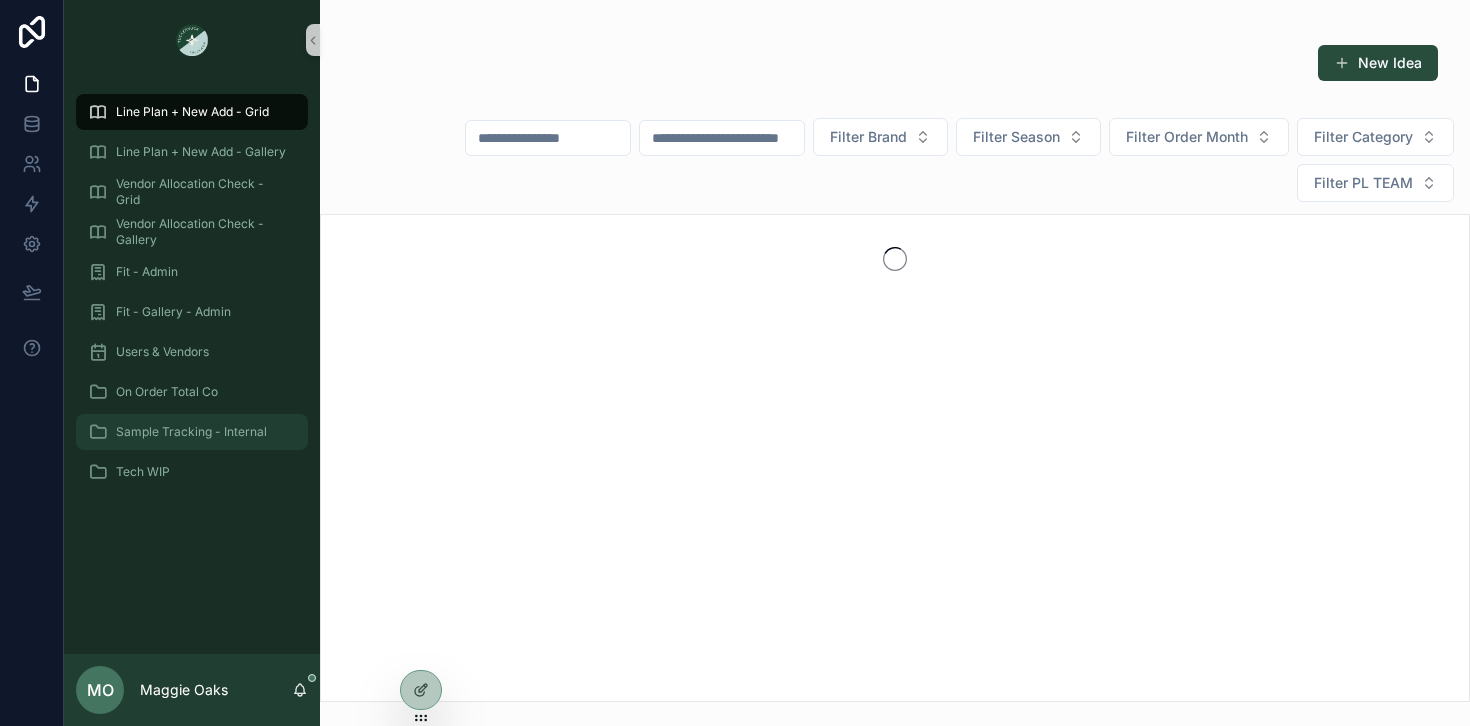 click on "Sample Tracking - Internal" at bounding box center (191, 432) 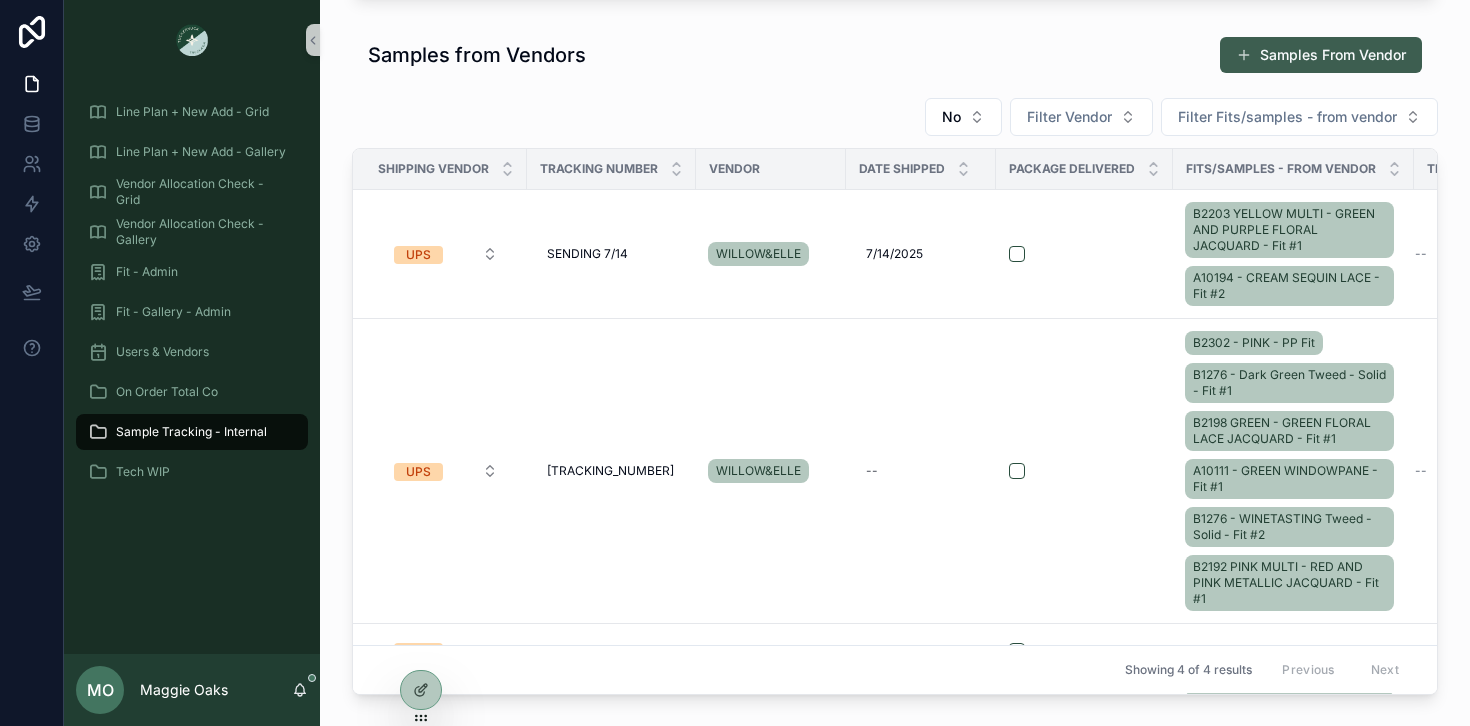 scroll, scrollTop: 664, scrollLeft: 0, axis: vertical 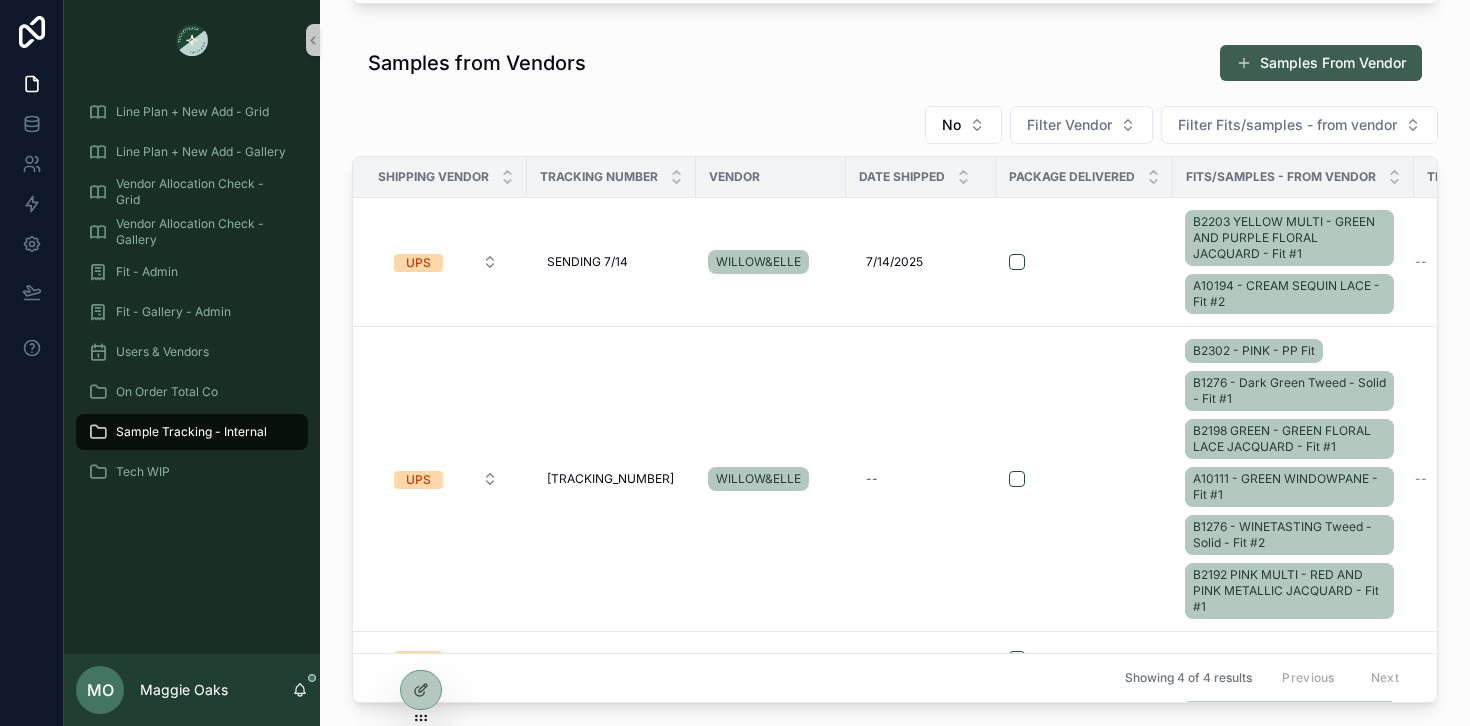 click on "Samples From Vendor" at bounding box center (1321, 63) 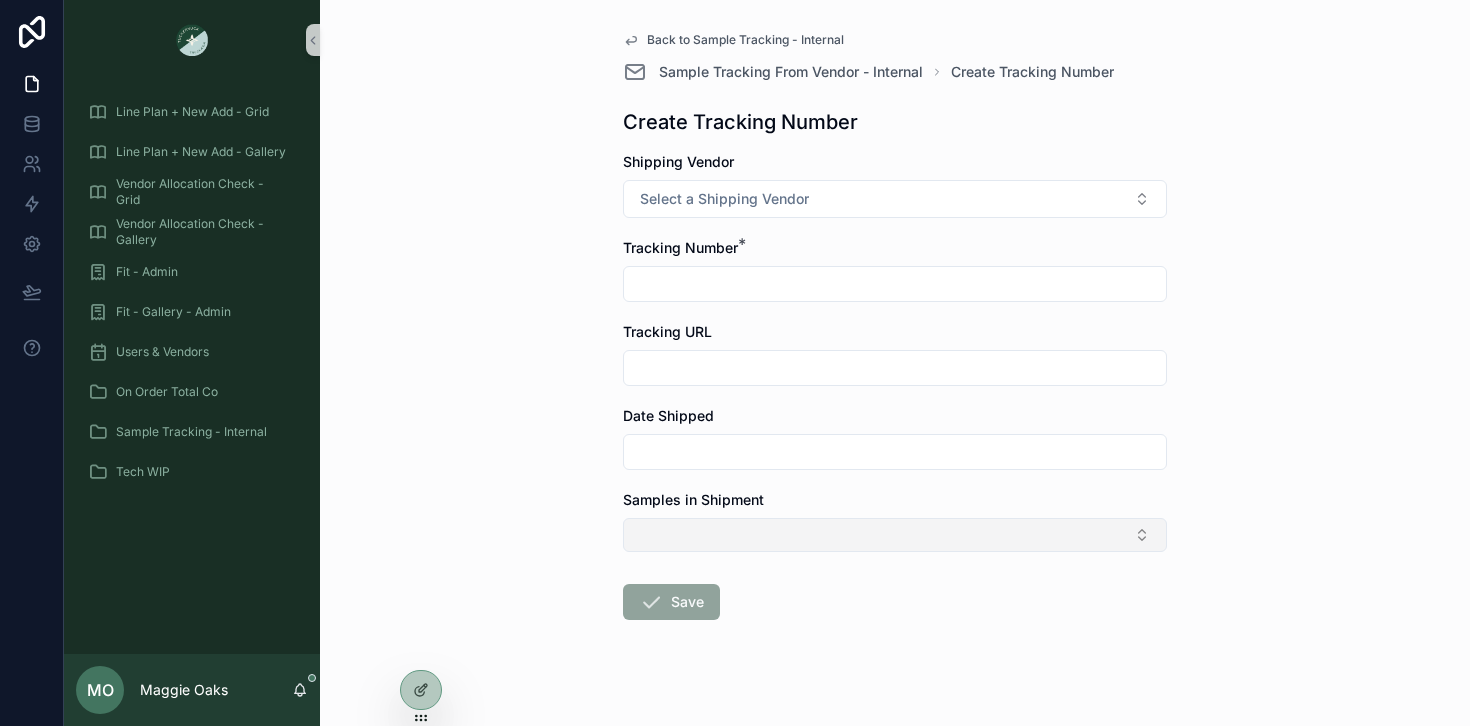 click at bounding box center [895, 535] 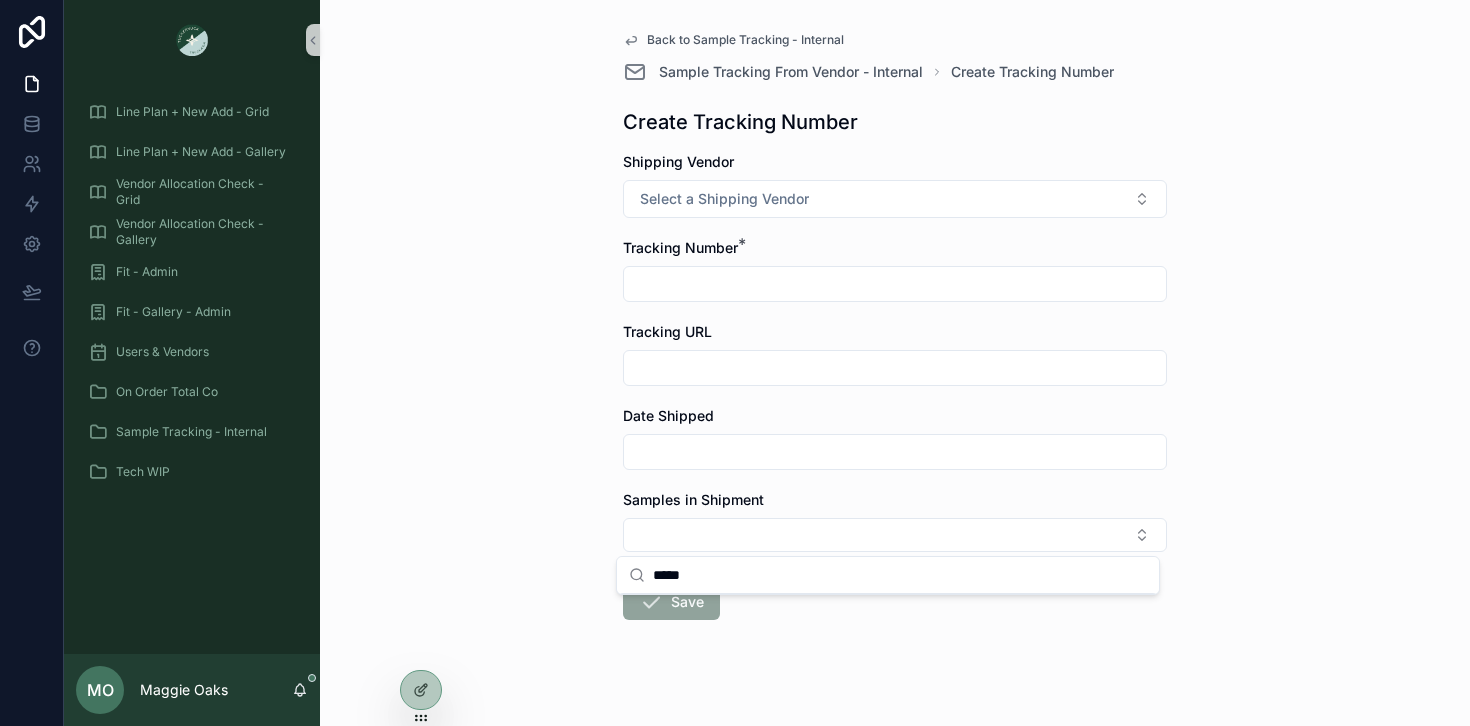click on "*****" at bounding box center [900, 575] 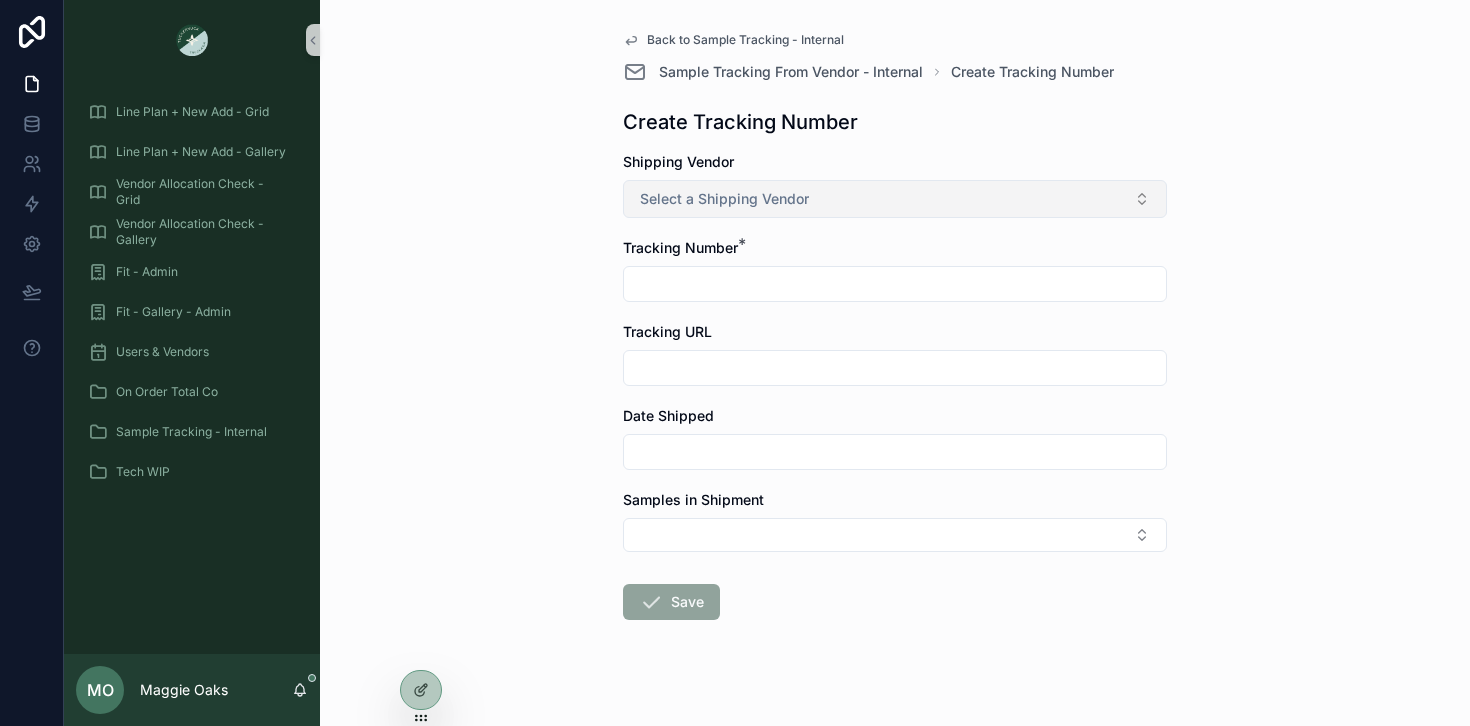 click on "Select a Shipping Vendor" at bounding box center (724, 199) 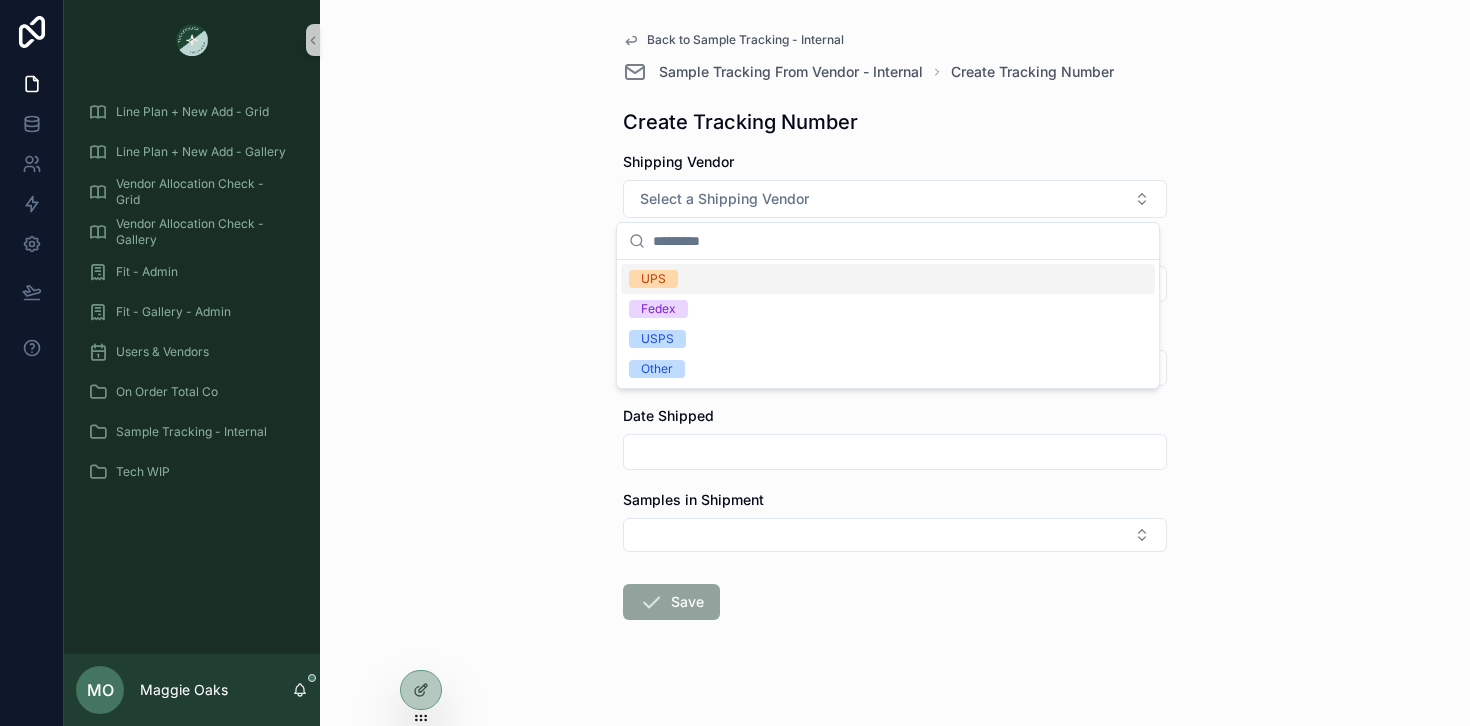 click on "UPS" at bounding box center (888, 279) 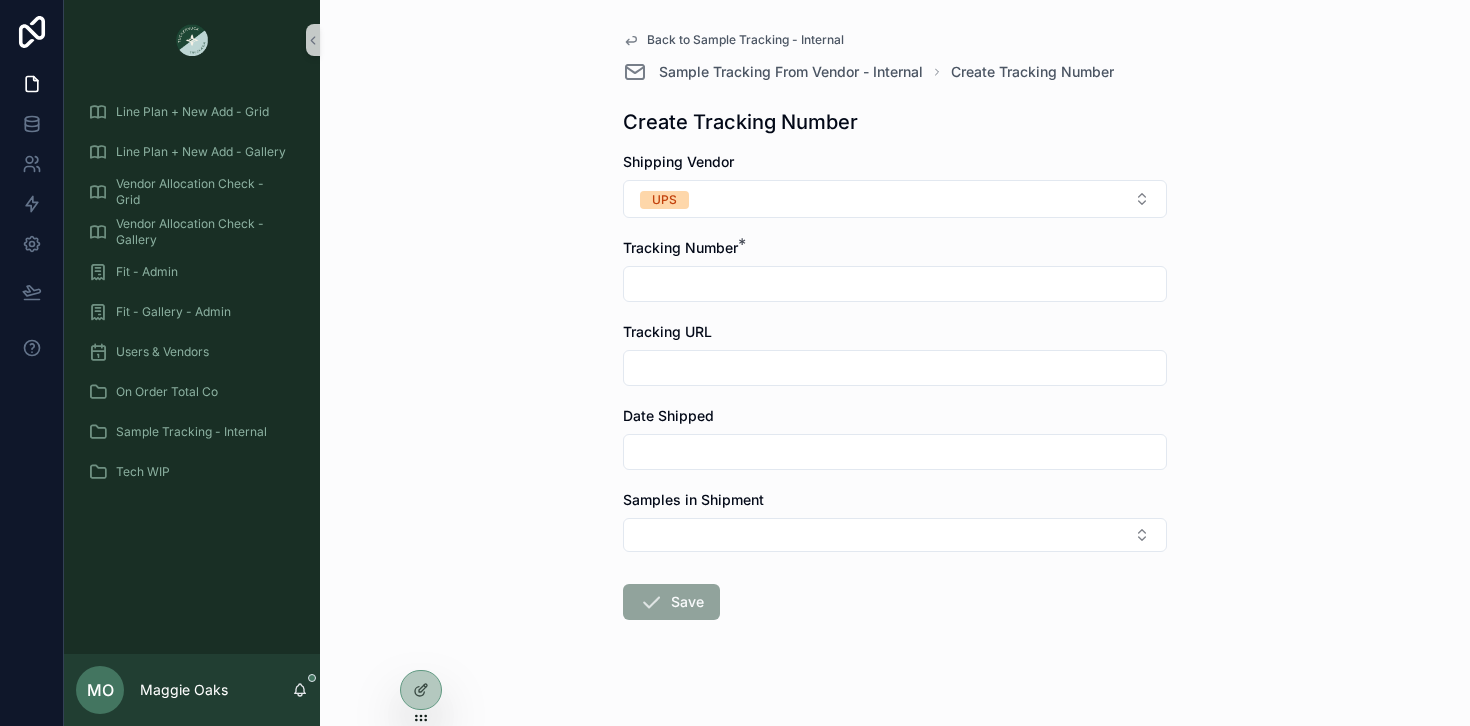 click at bounding box center (895, 368) 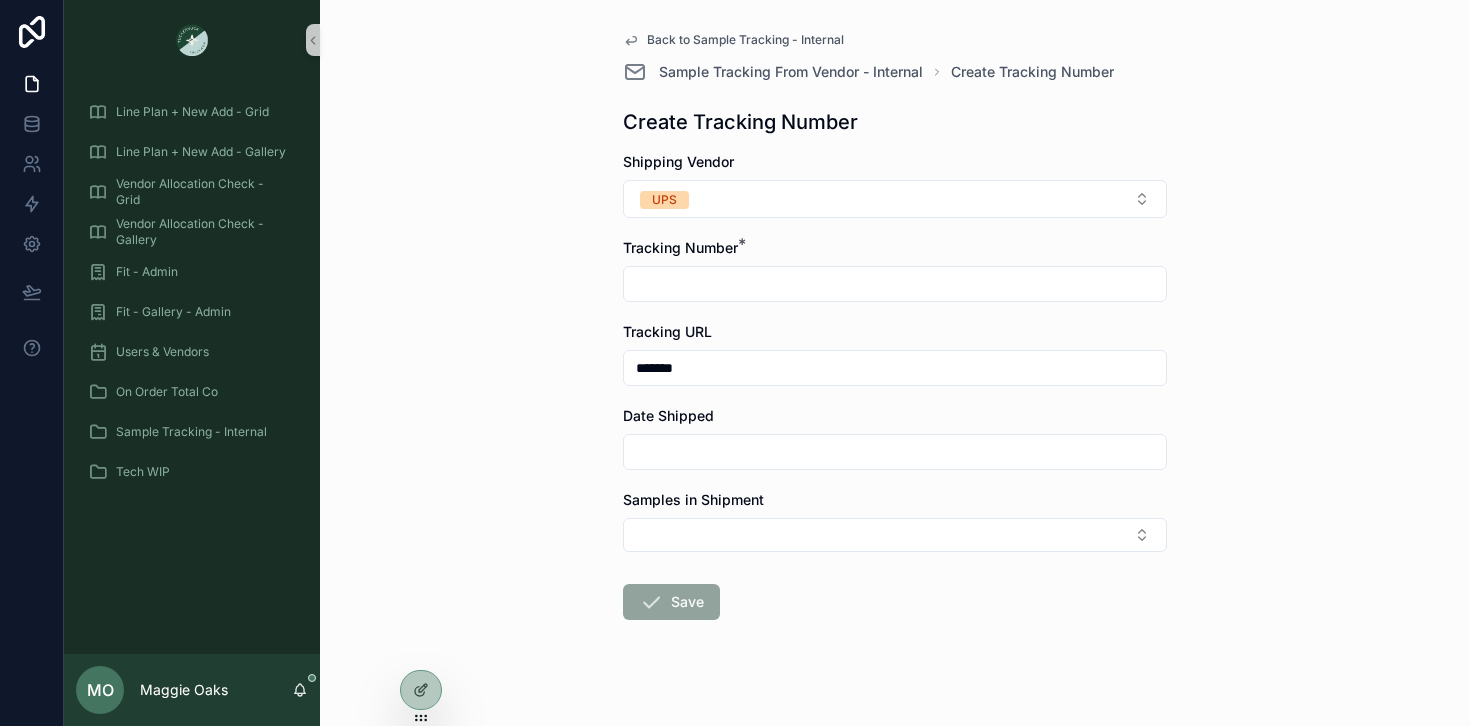 drag, startPoint x: 655, startPoint y: 366, endPoint x: 598, endPoint y: 359, distance: 57.428215 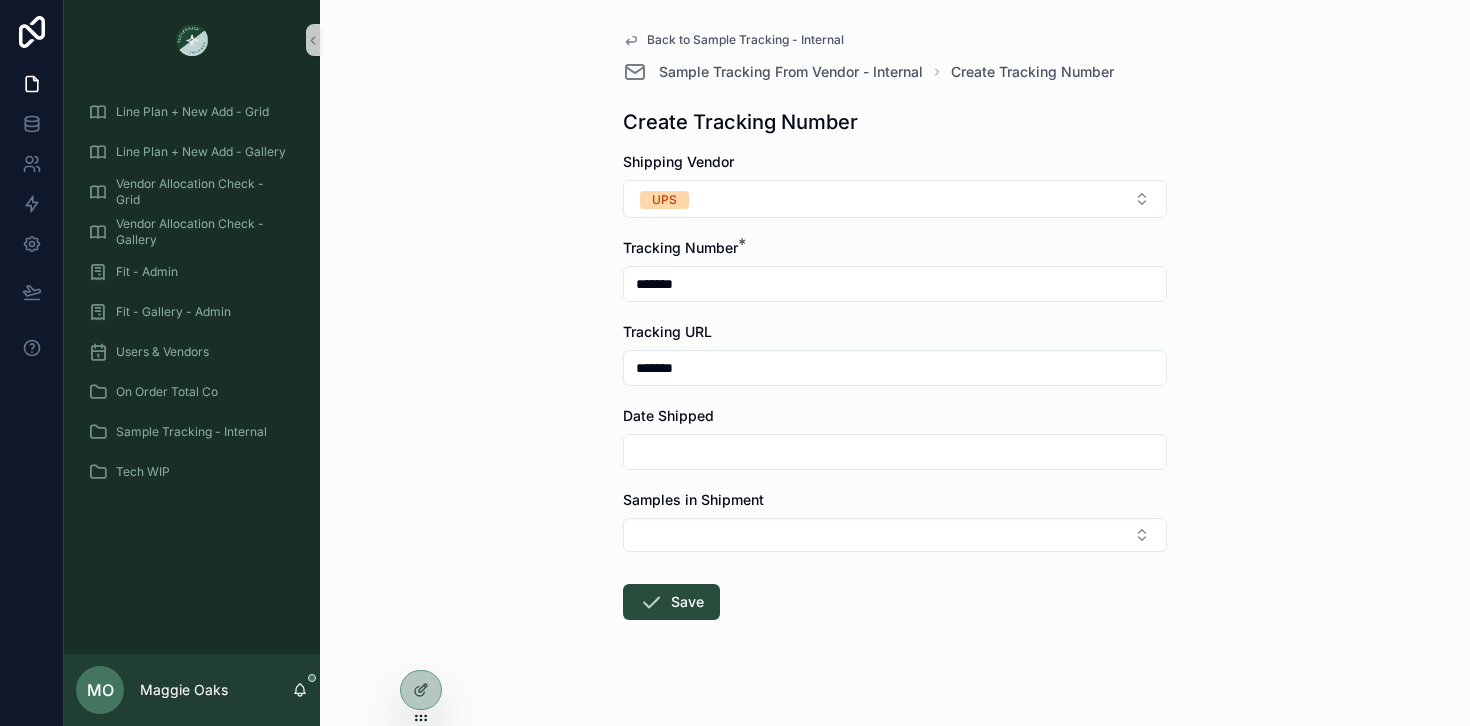 type on "*******" 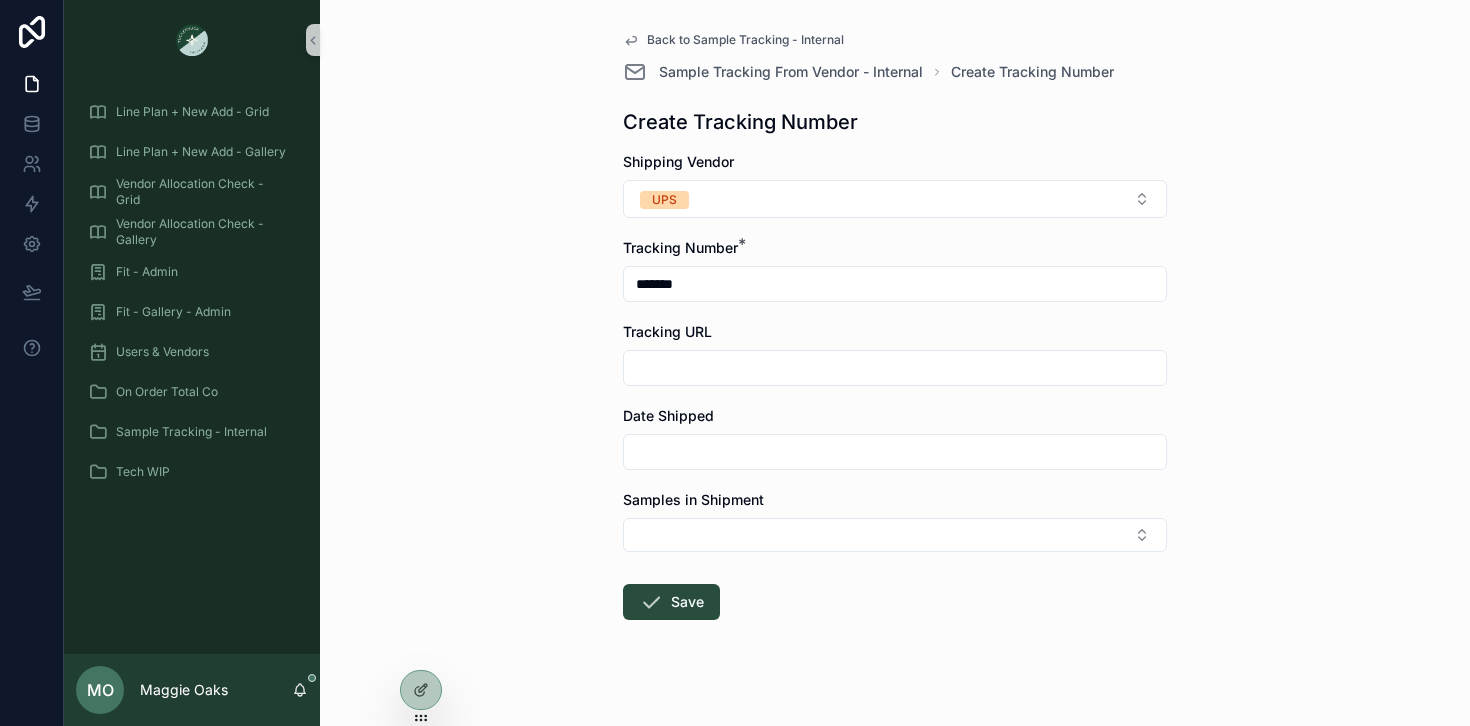 type 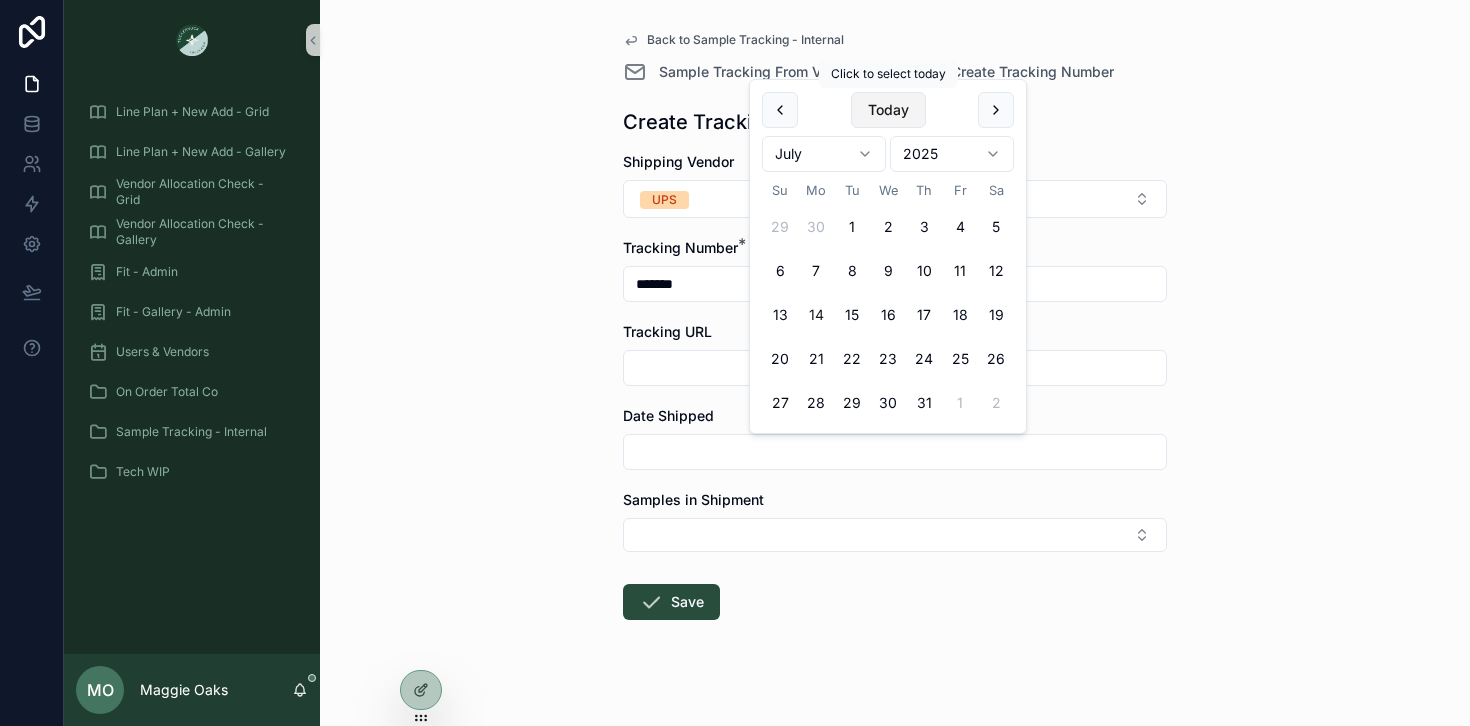 click on "Today" at bounding box center (888, 110) 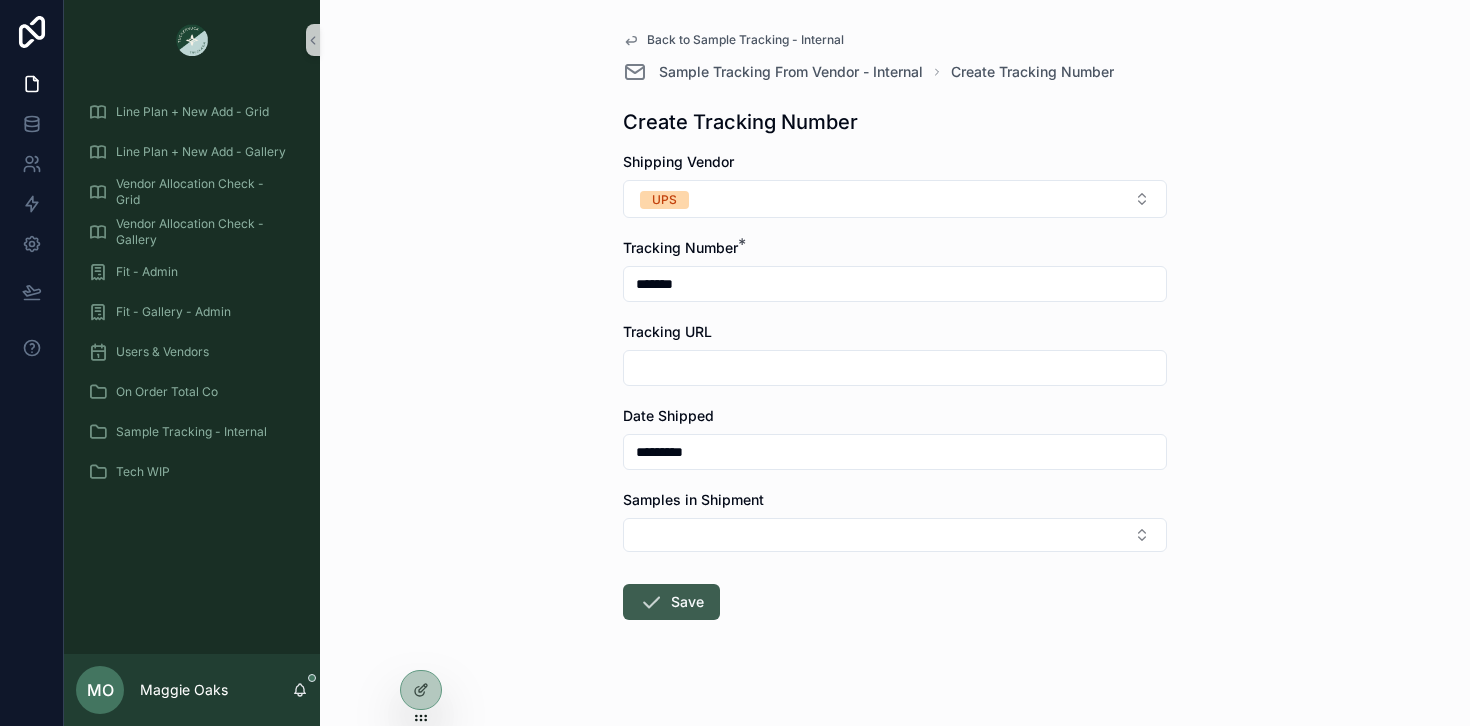 click on "Save" at bounding box center [671, 602] 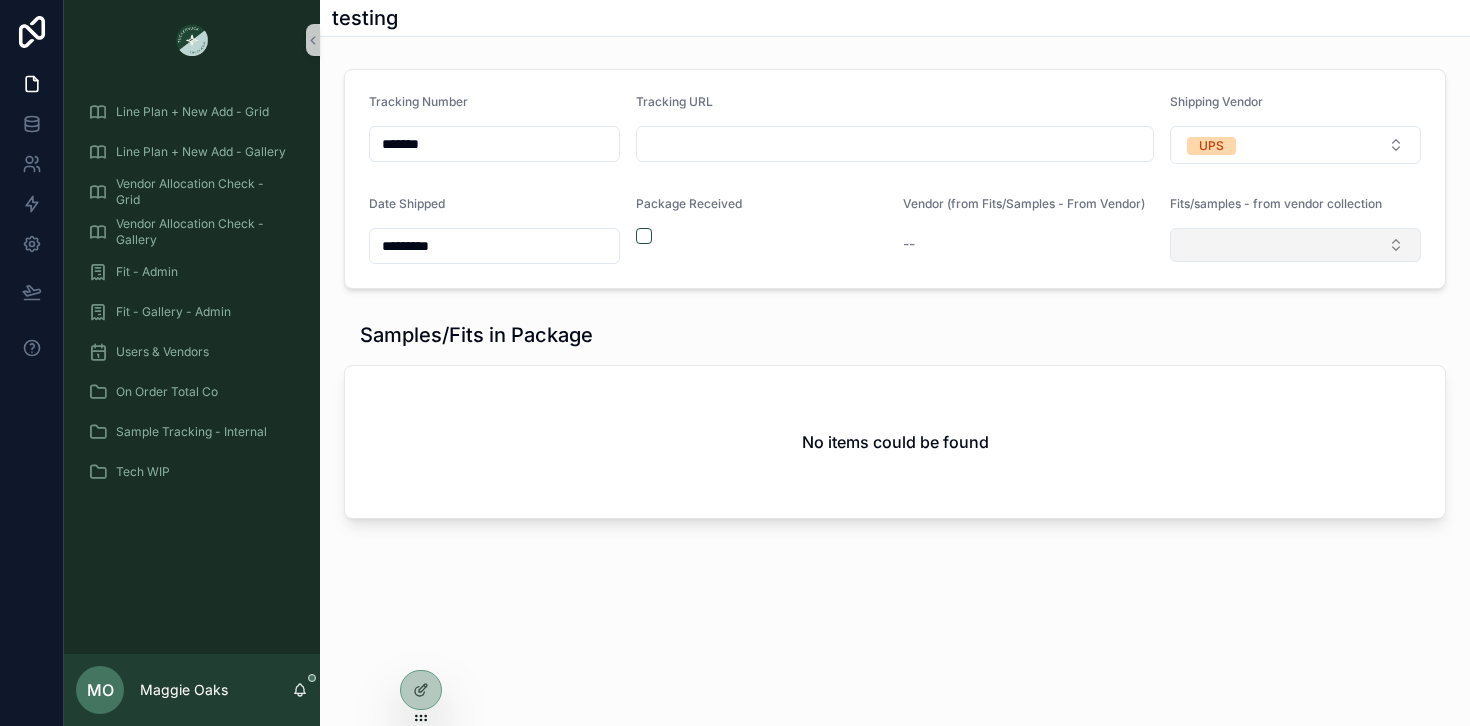 click at bounding box center [1295, 245] 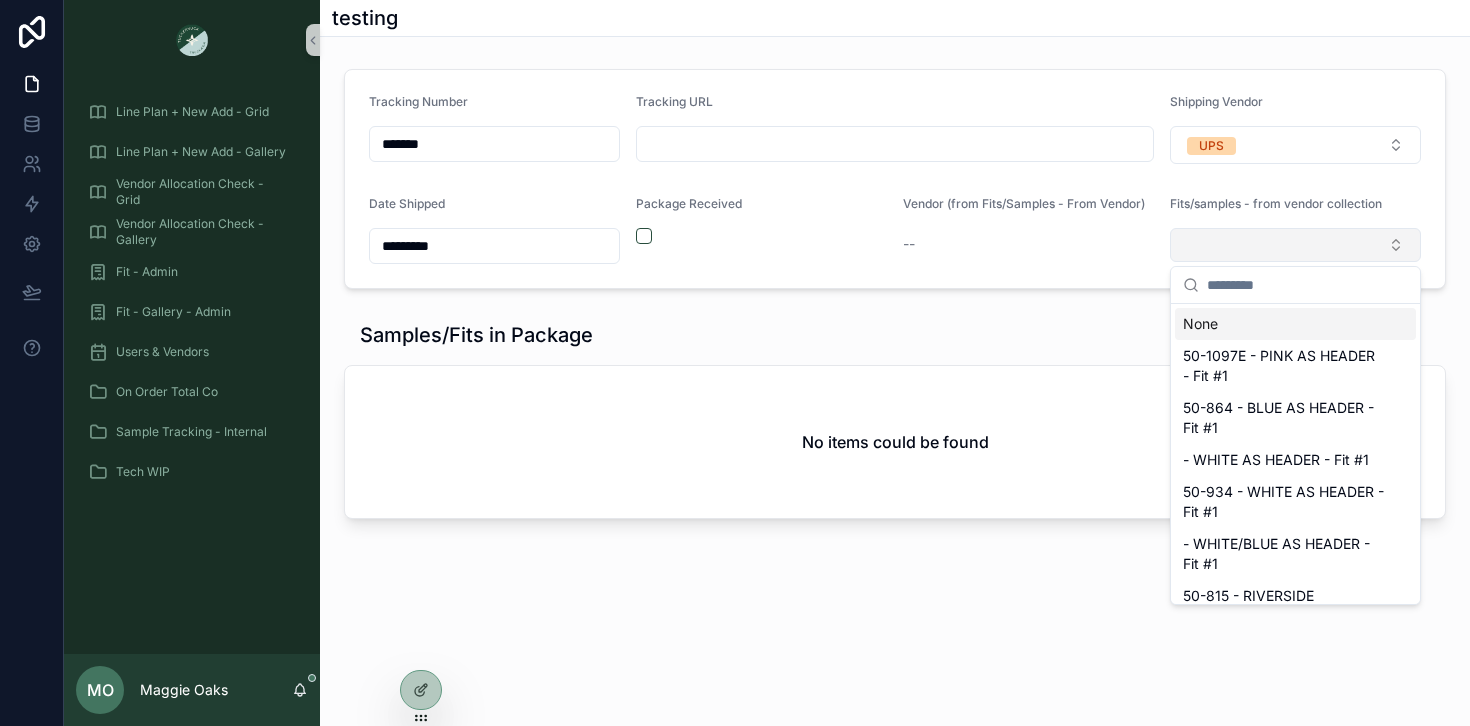 type on "*******" 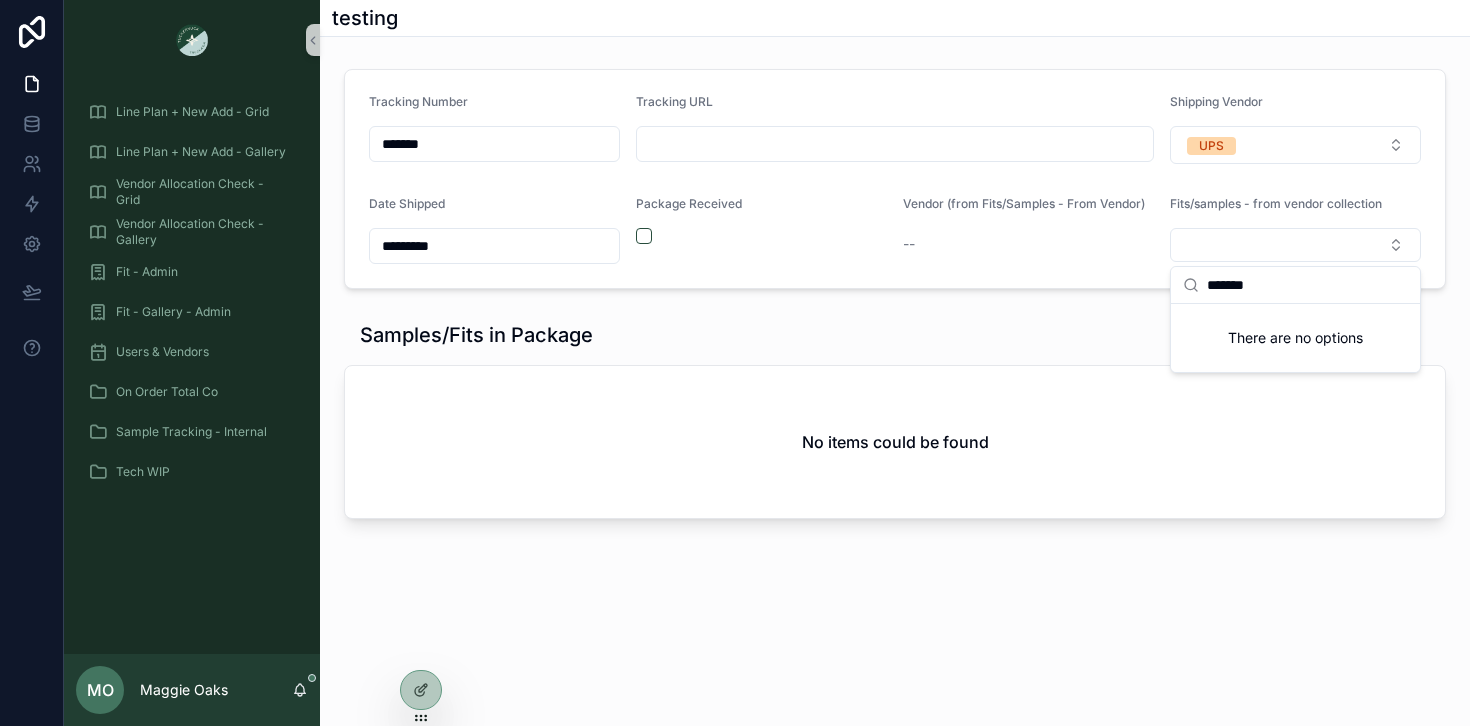 drag, startPoint x: 1249, startPoint y: 284, endPoint x: 1170, endPoint y: 278, distance: 79.22752 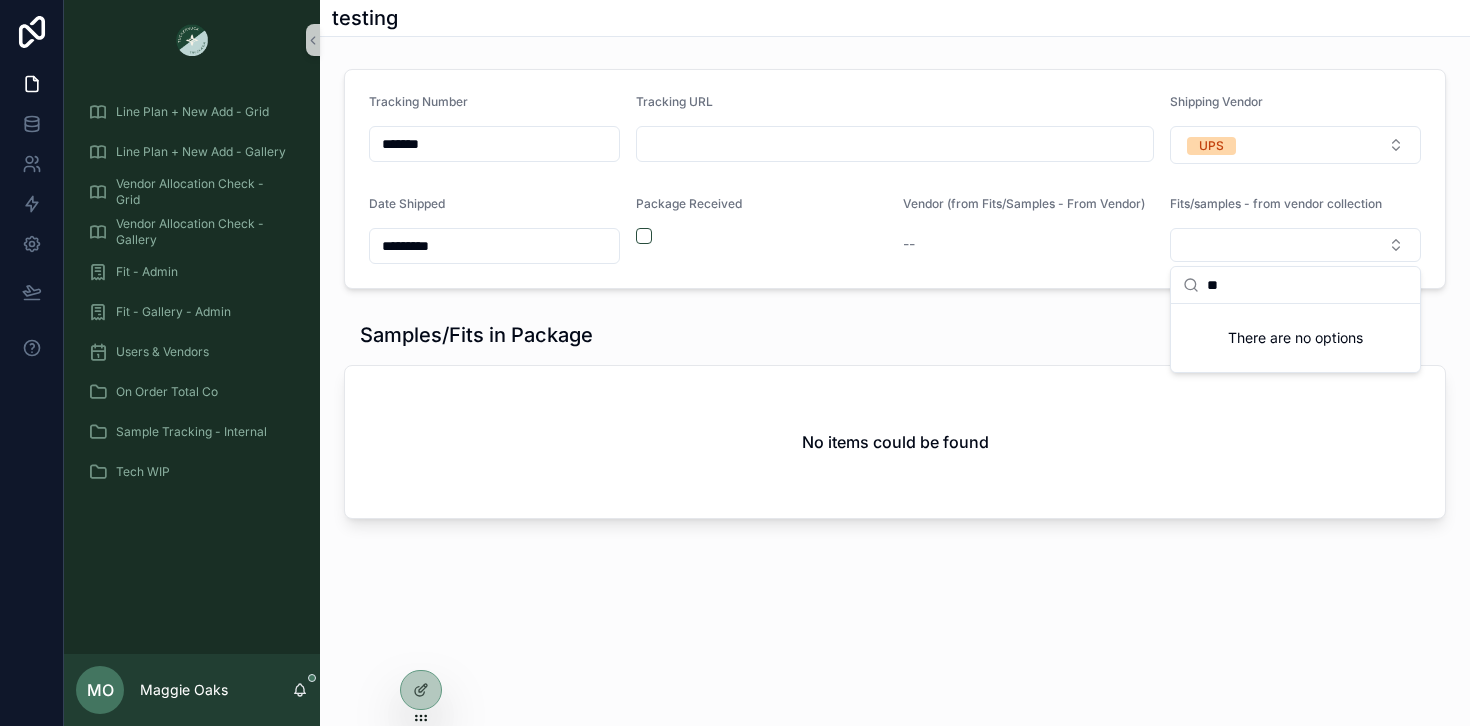 type on "*" 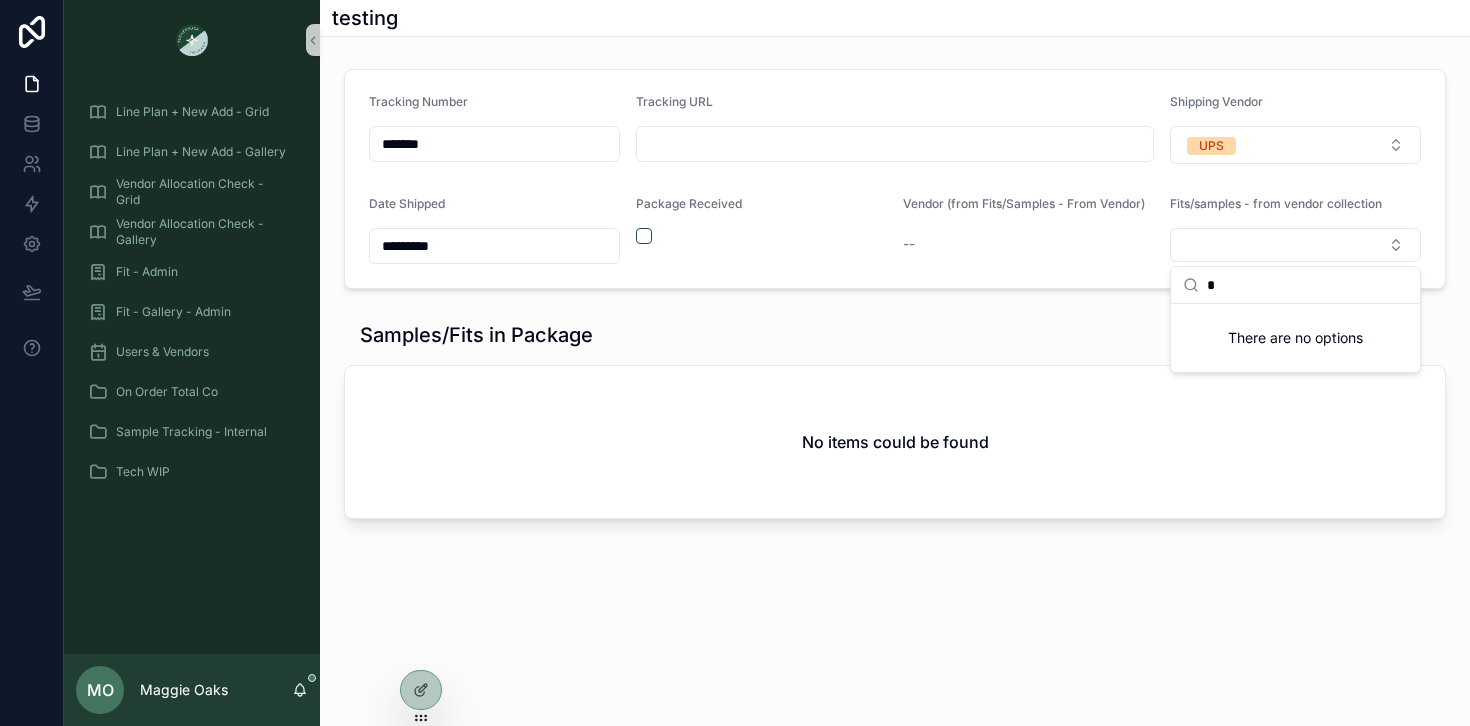 type 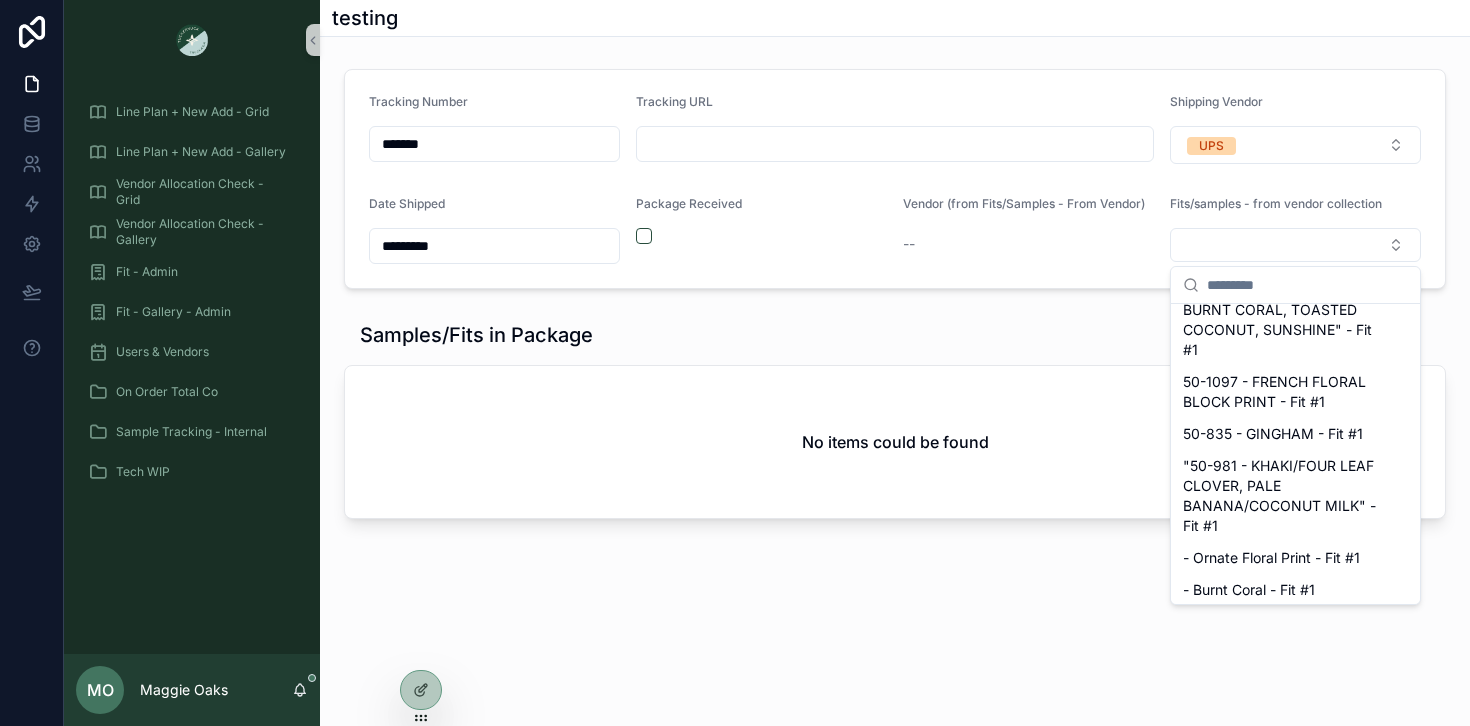 scroll, scrollTop: 2688, scrollLeft: 0, axis: vertical 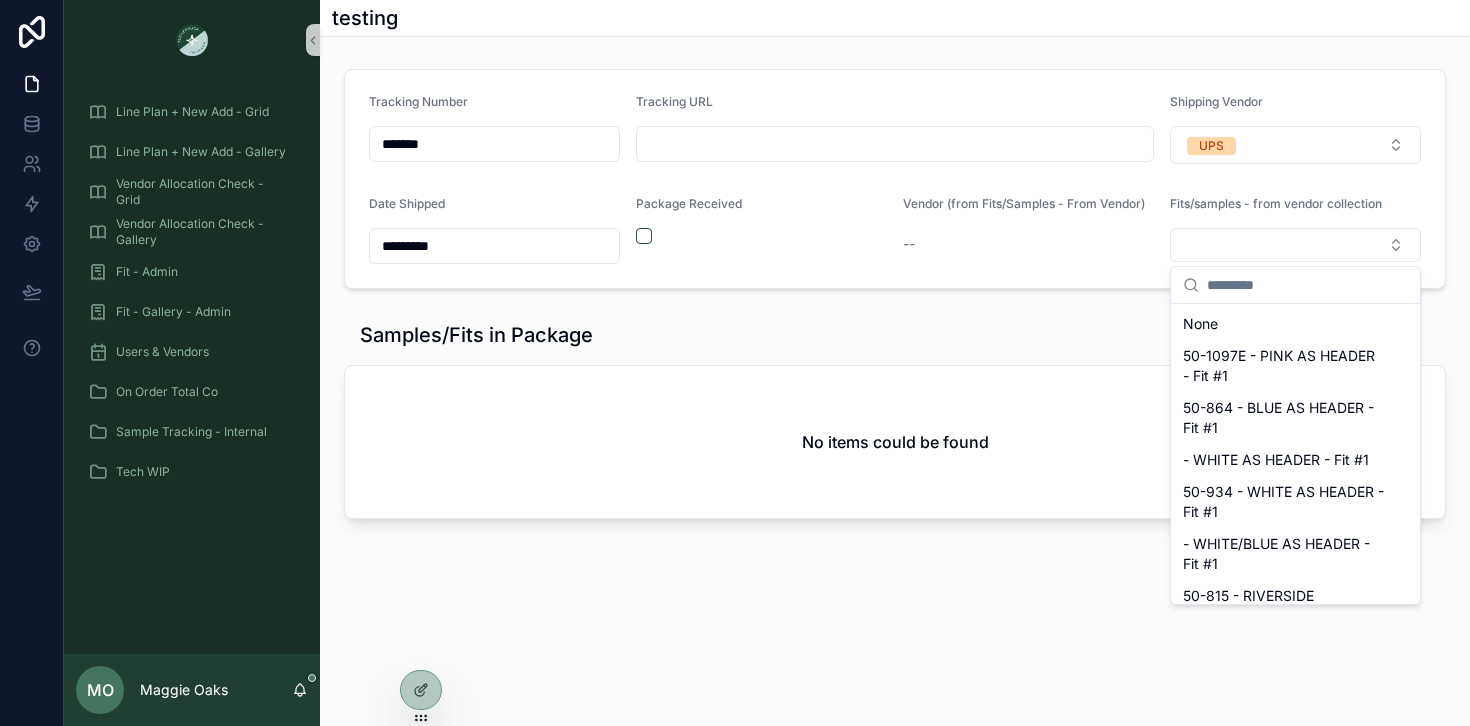 click on "Fit - Admin" at bounding box center (192, 272) 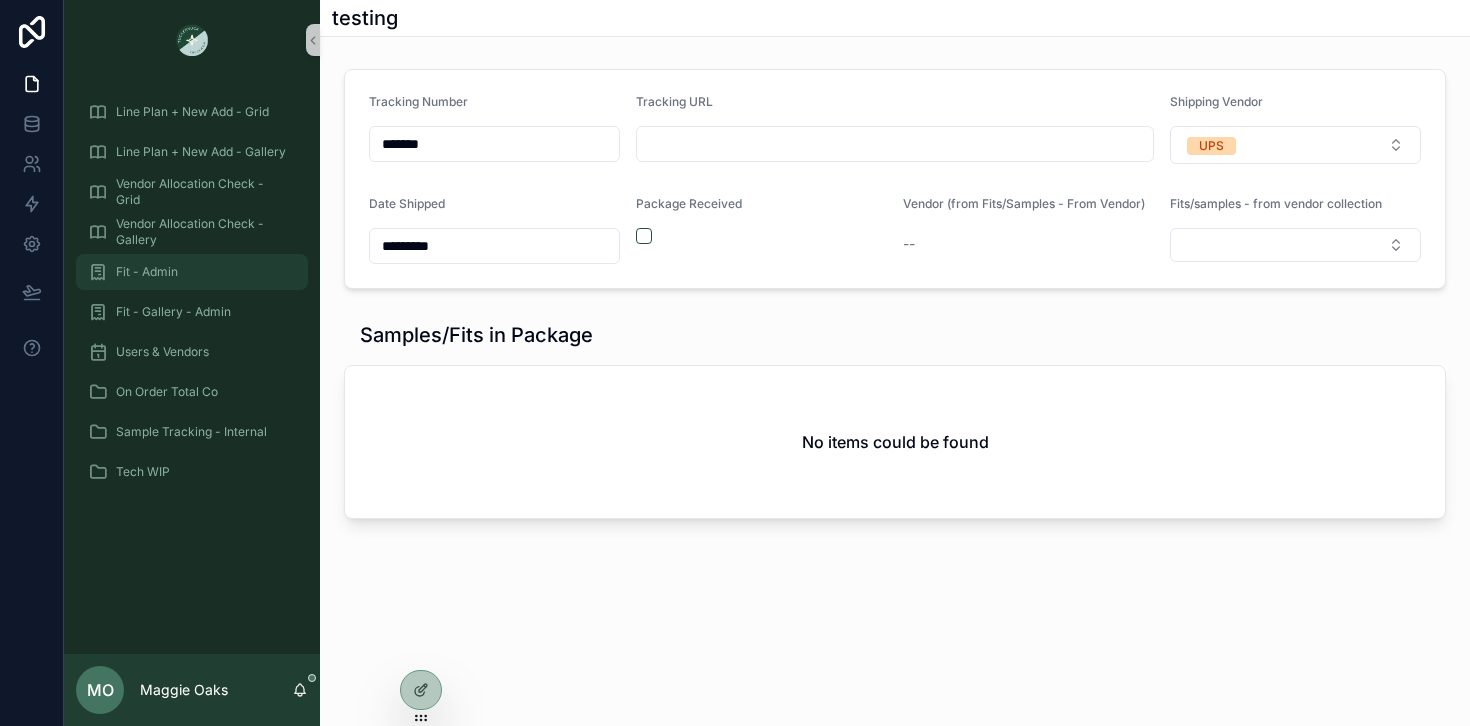 drag, startPoint x: 122, startPoint y: 276, endPoint x: 149, endPoint y: 280, distance: 27.294687 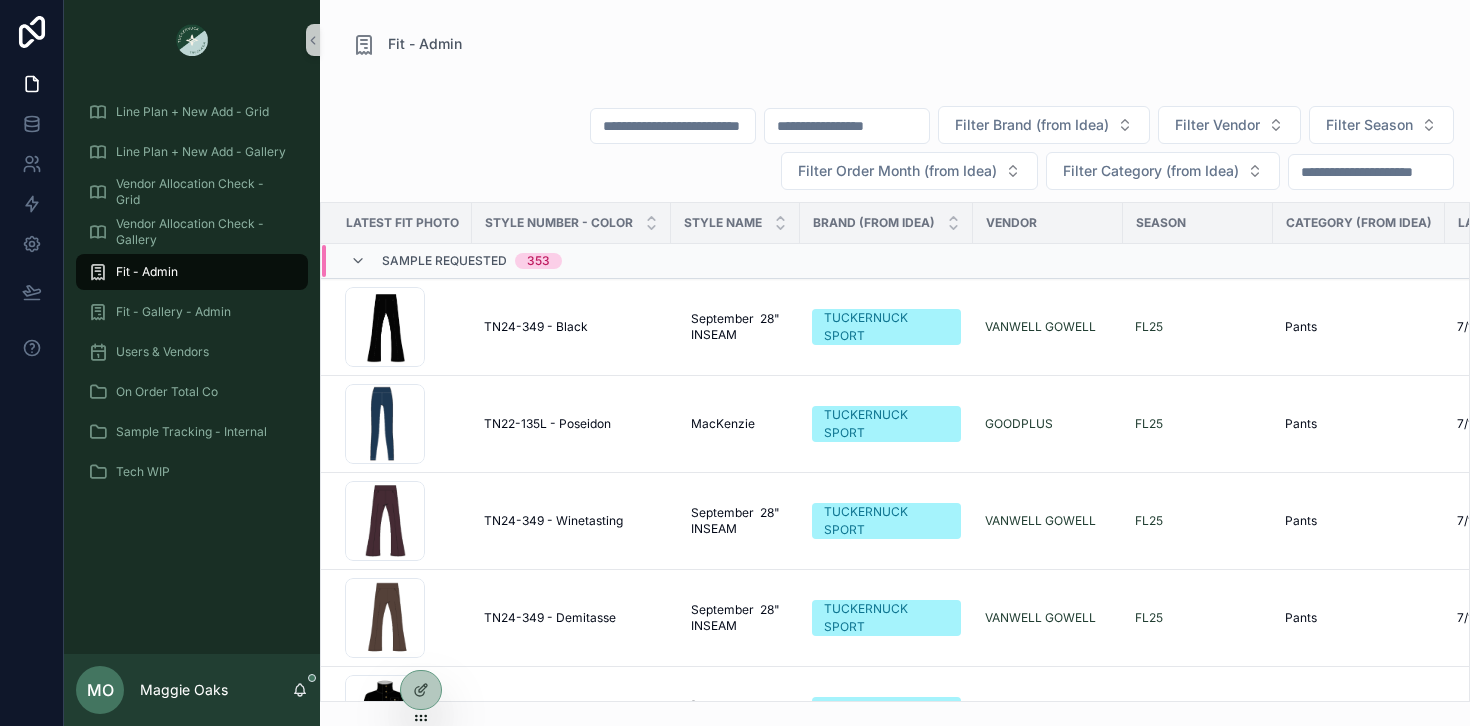 click at bounding box center (847, 126) 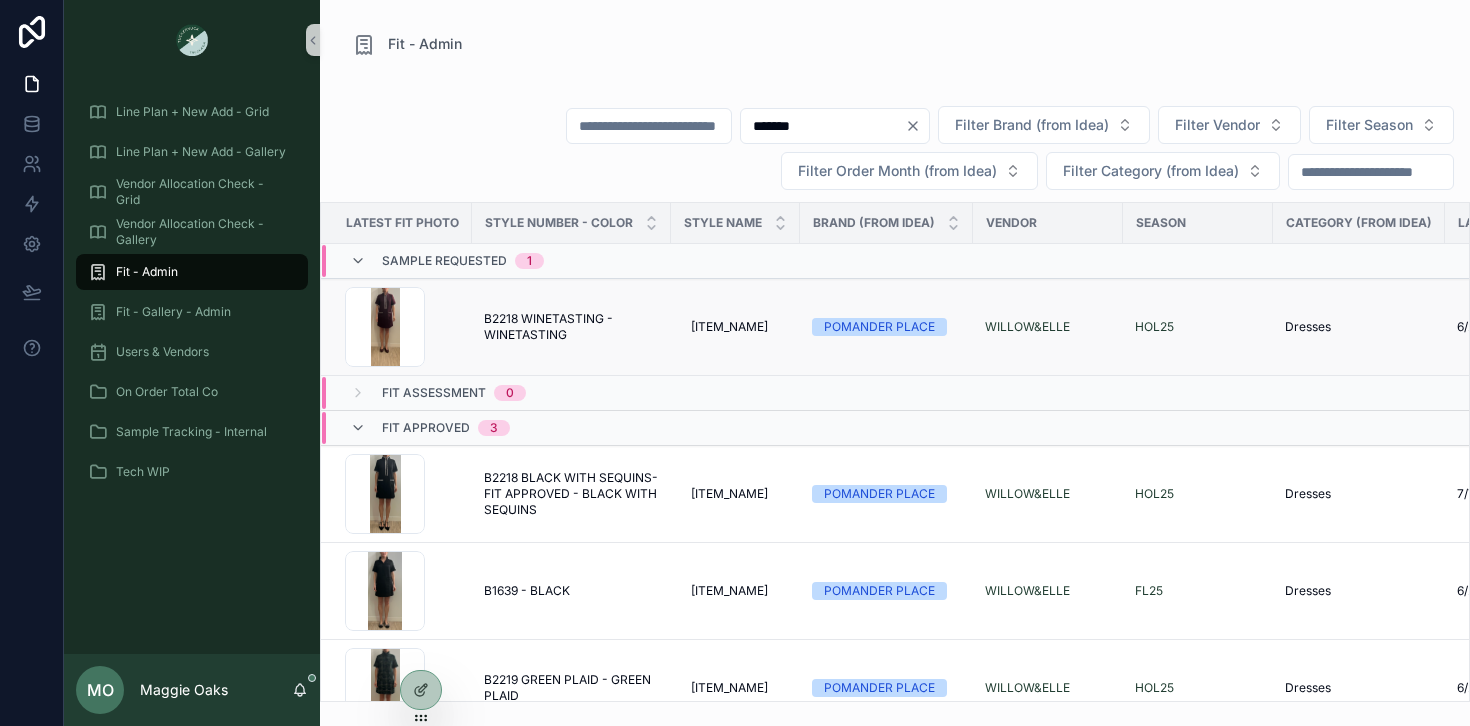 type on "*******" 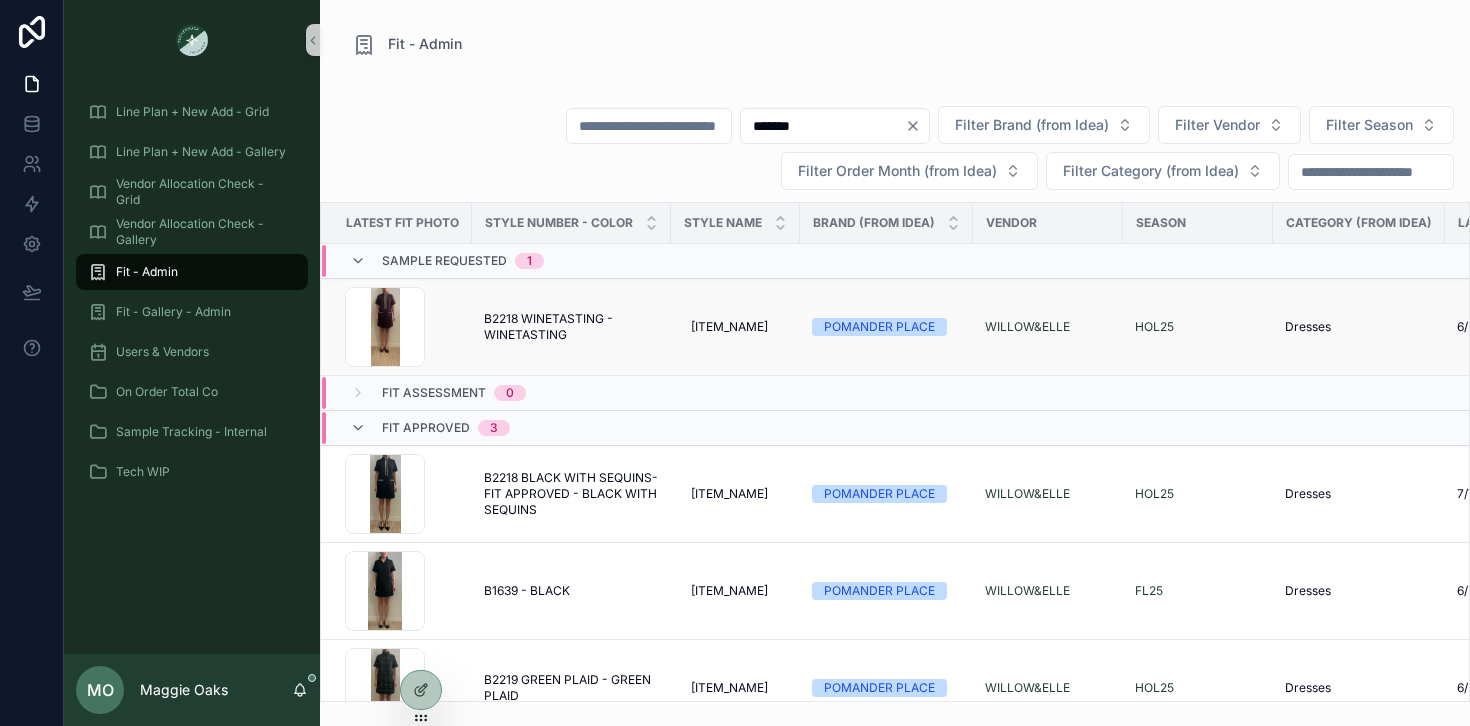 click on "B2218 WINETASTING - WINETASTING" at bounding box center [571, 327] 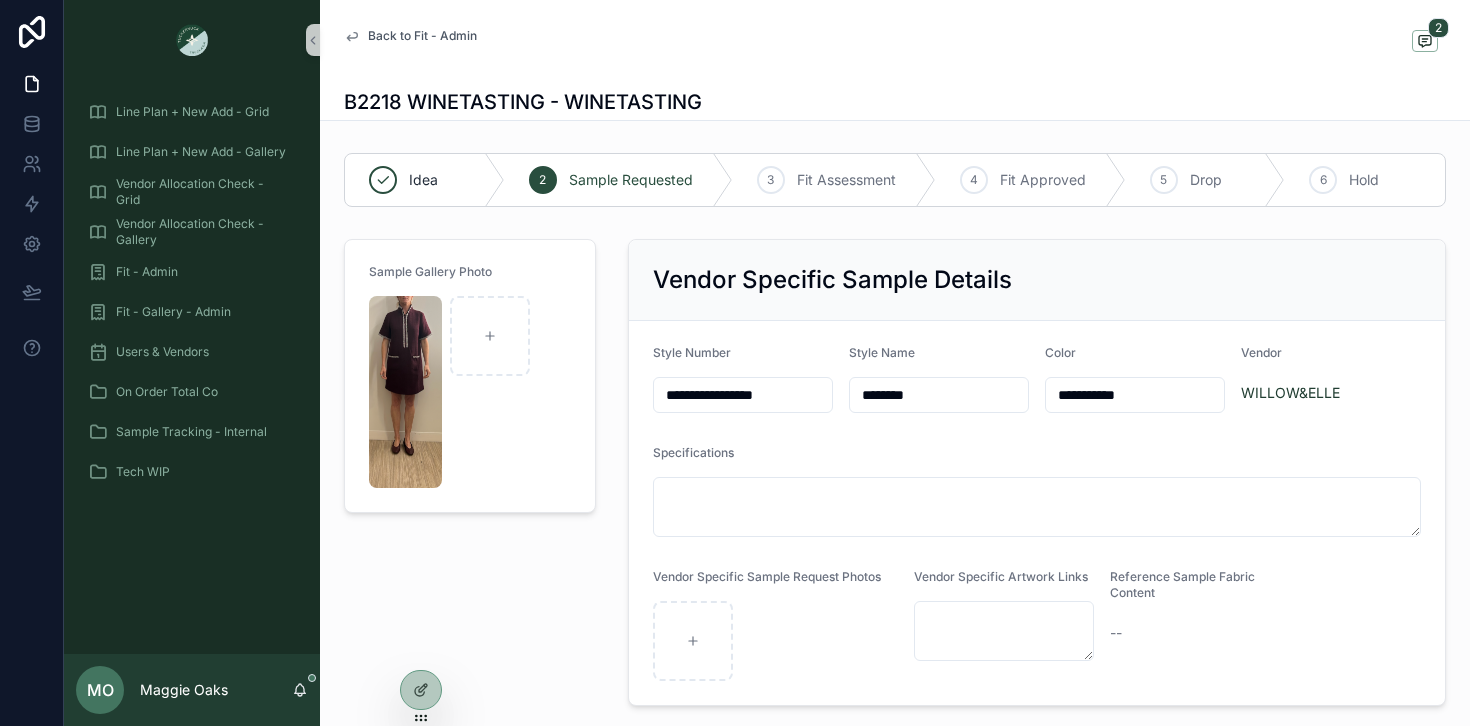 drag, startPoint x: 704, startPoint y: 401, endPoint x: 647, endPoint y: 393, distance: 57.558666 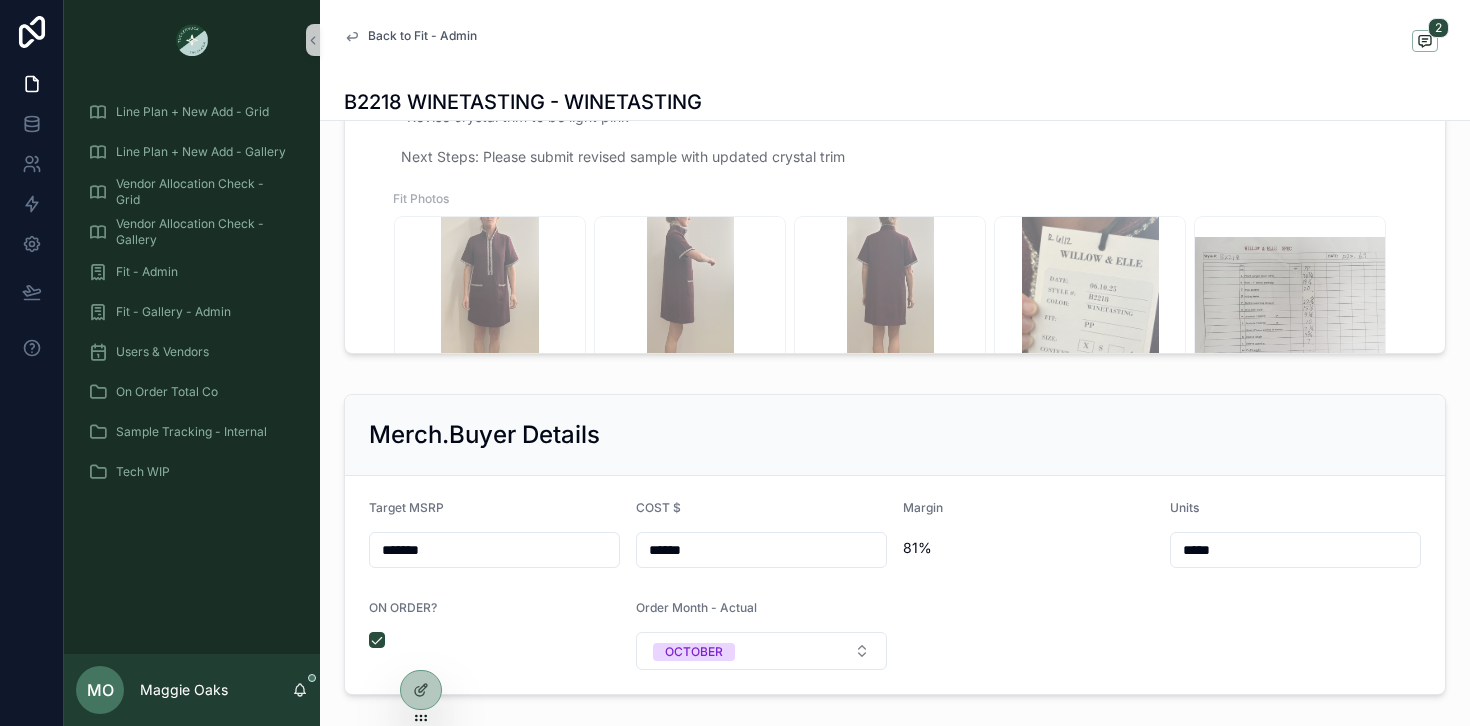 scroll, scrollTop: 654, scrollLeft: 0, axis: vertical 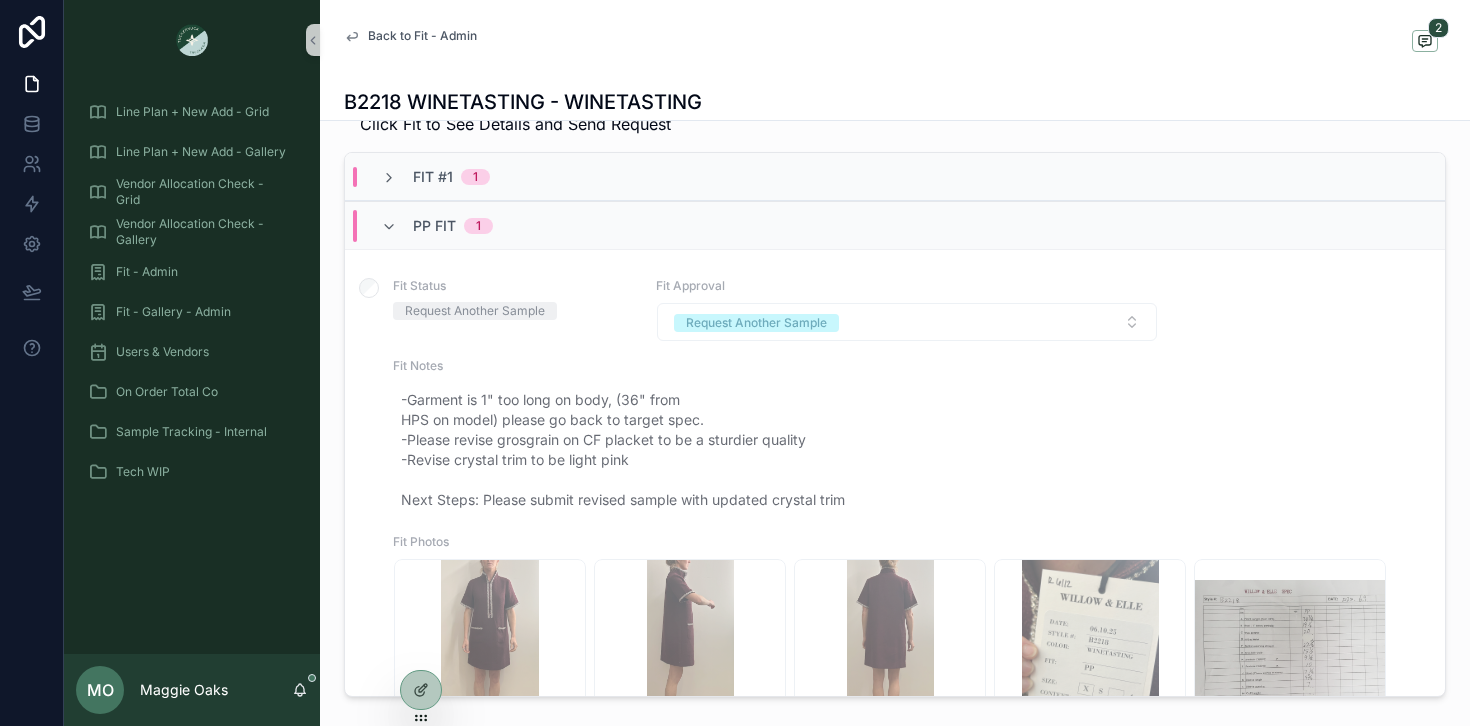 click on "PP Fit 1" at bounding box center [437, 226] 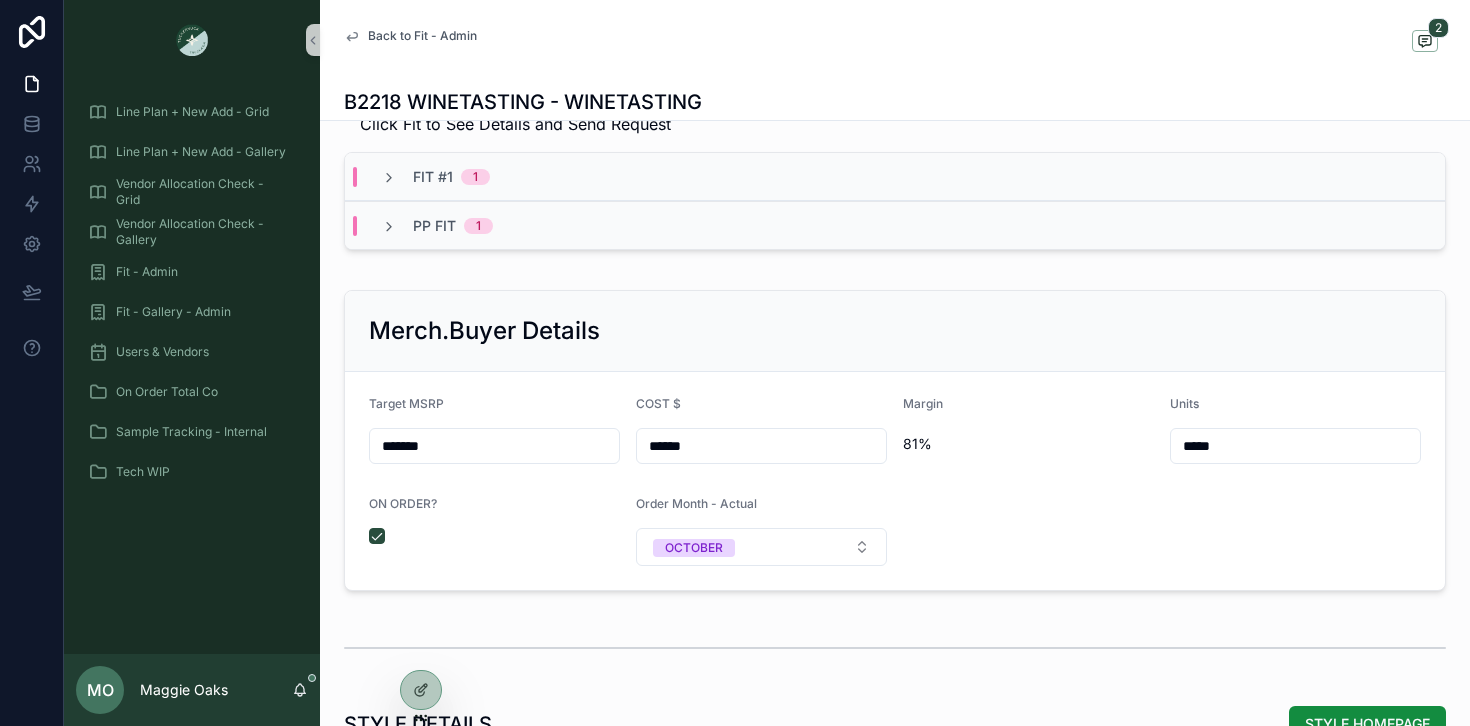 click on "PP Fit 1" at bounding box center (437, 226) 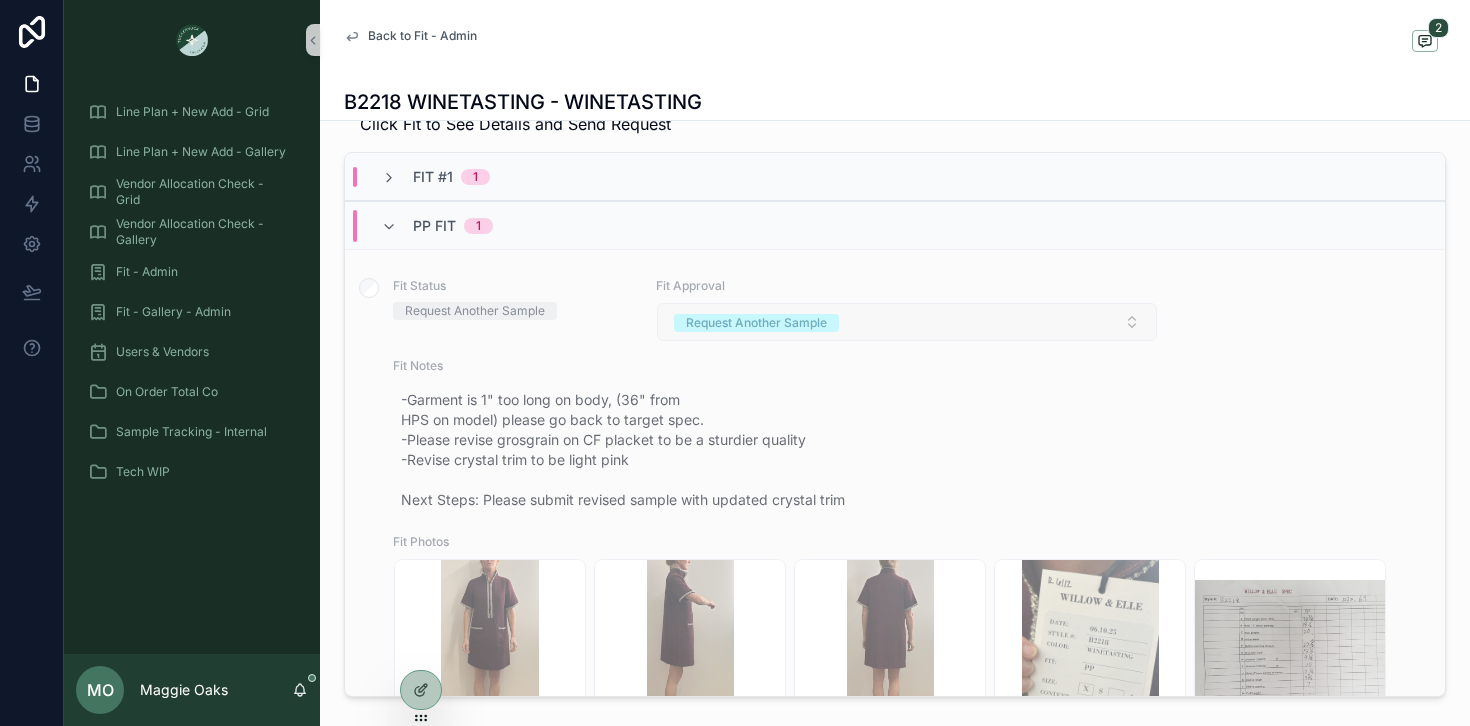 click on "Request Another Sample" at bounding box center (907, 322) 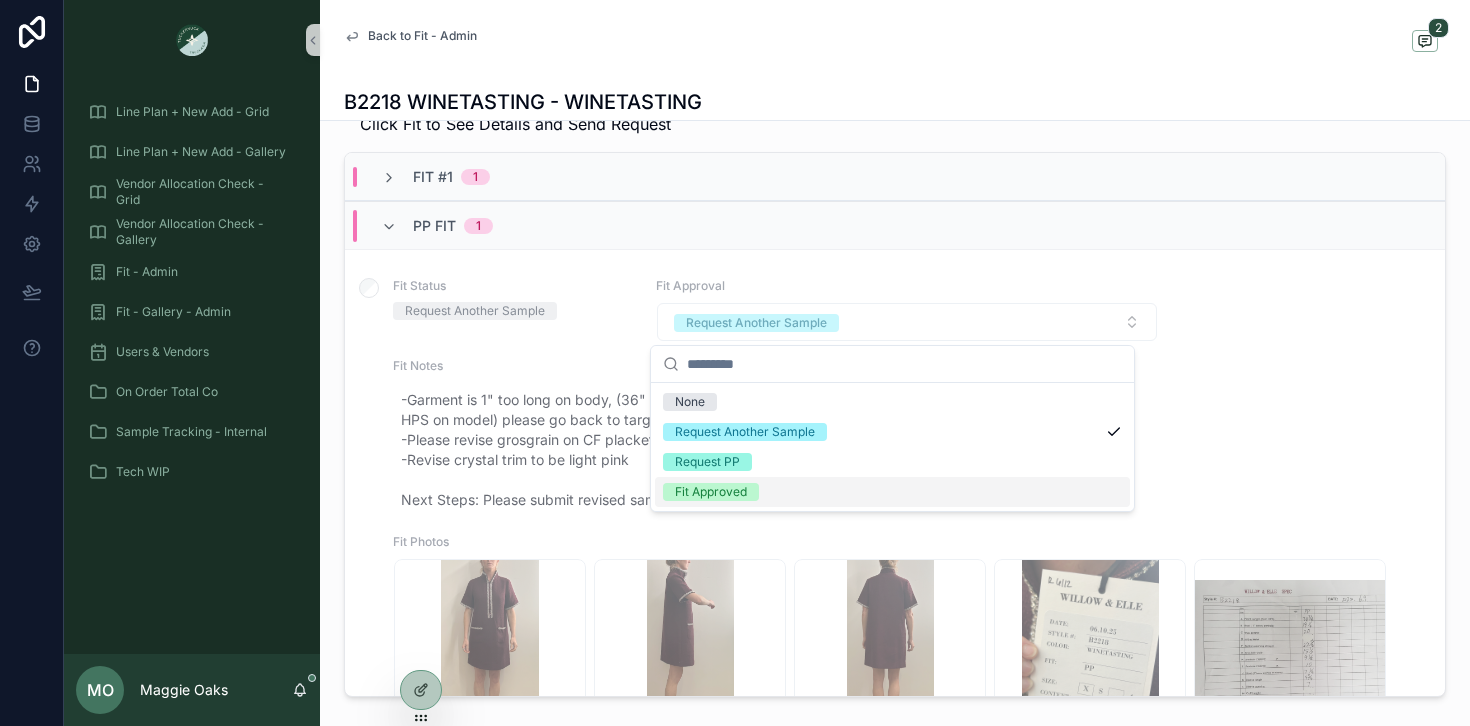 click on "Fit Approved" at bounding box center [711, 492] 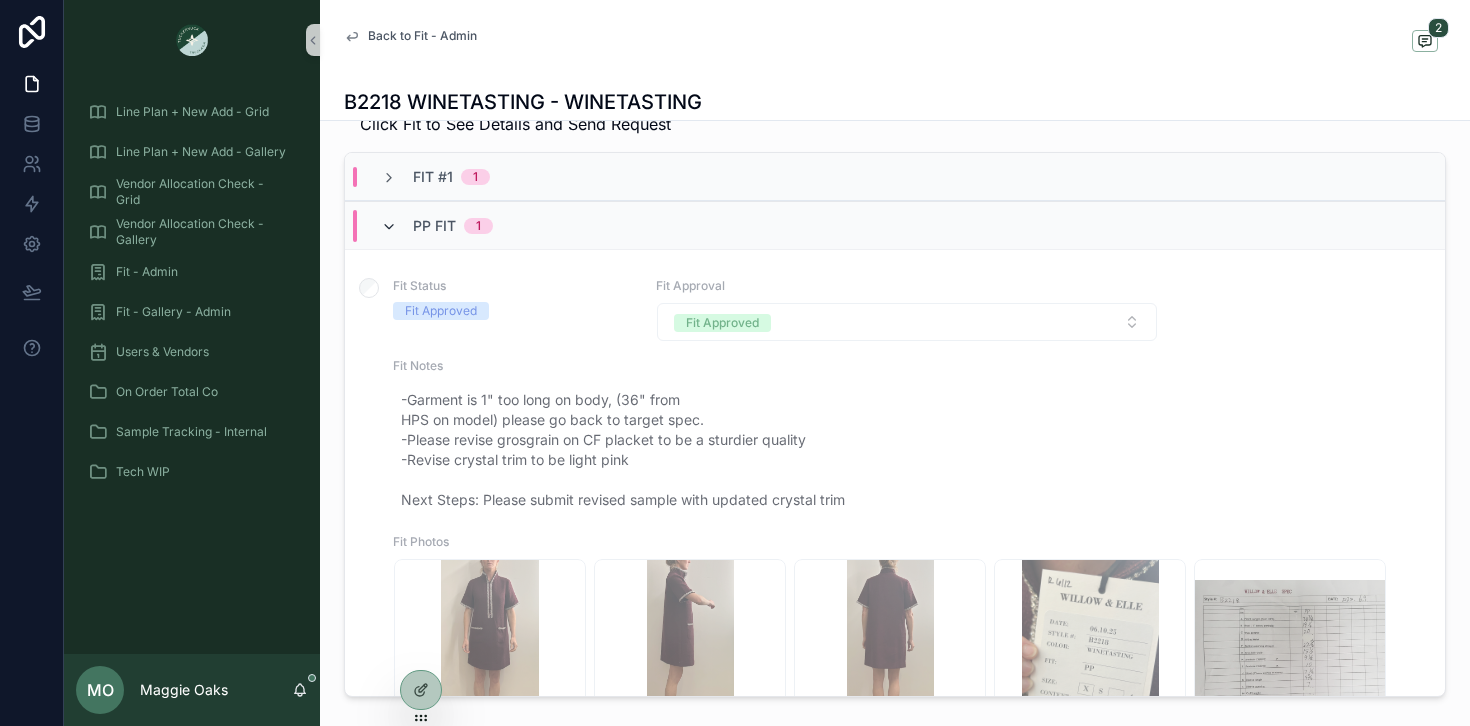 click at bounding box center (389, 227) 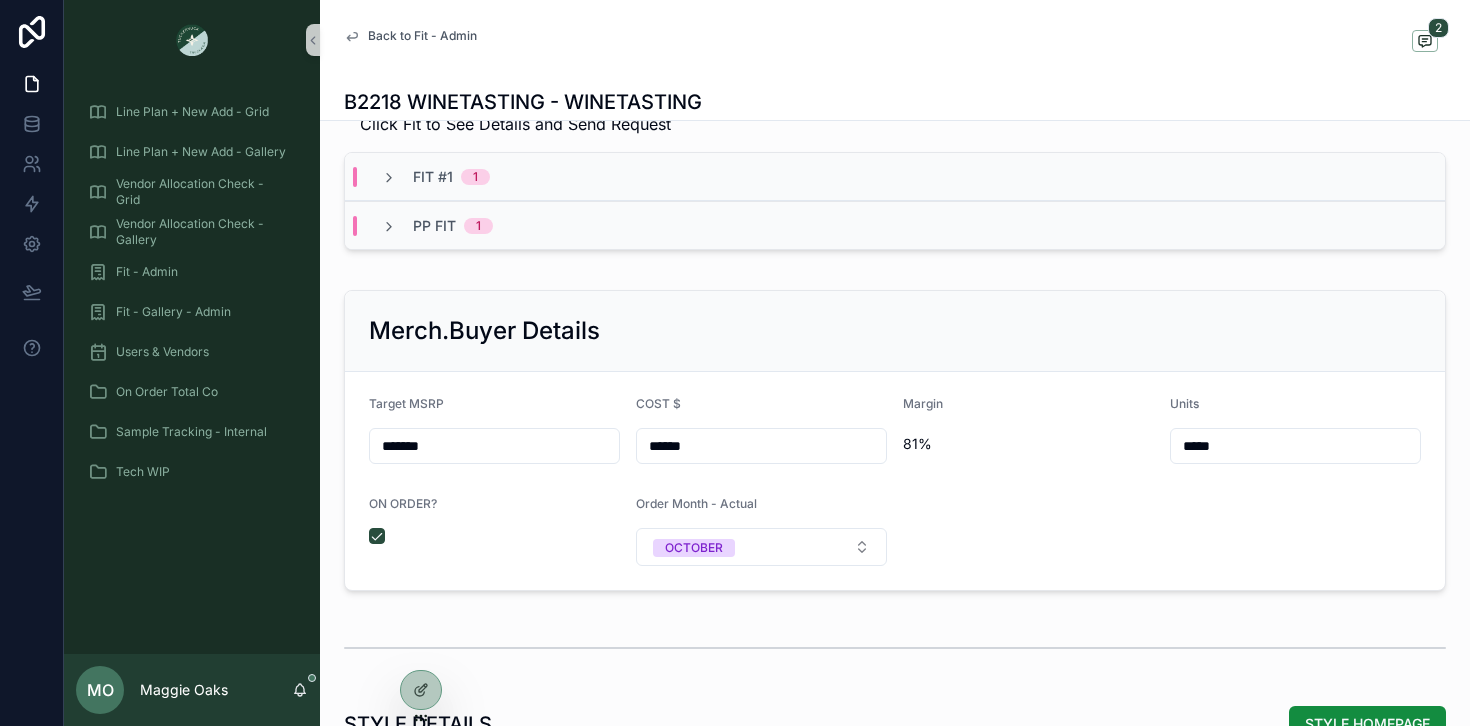 scroll, scrollTop: 0, scrollLeft: 0, axis: both 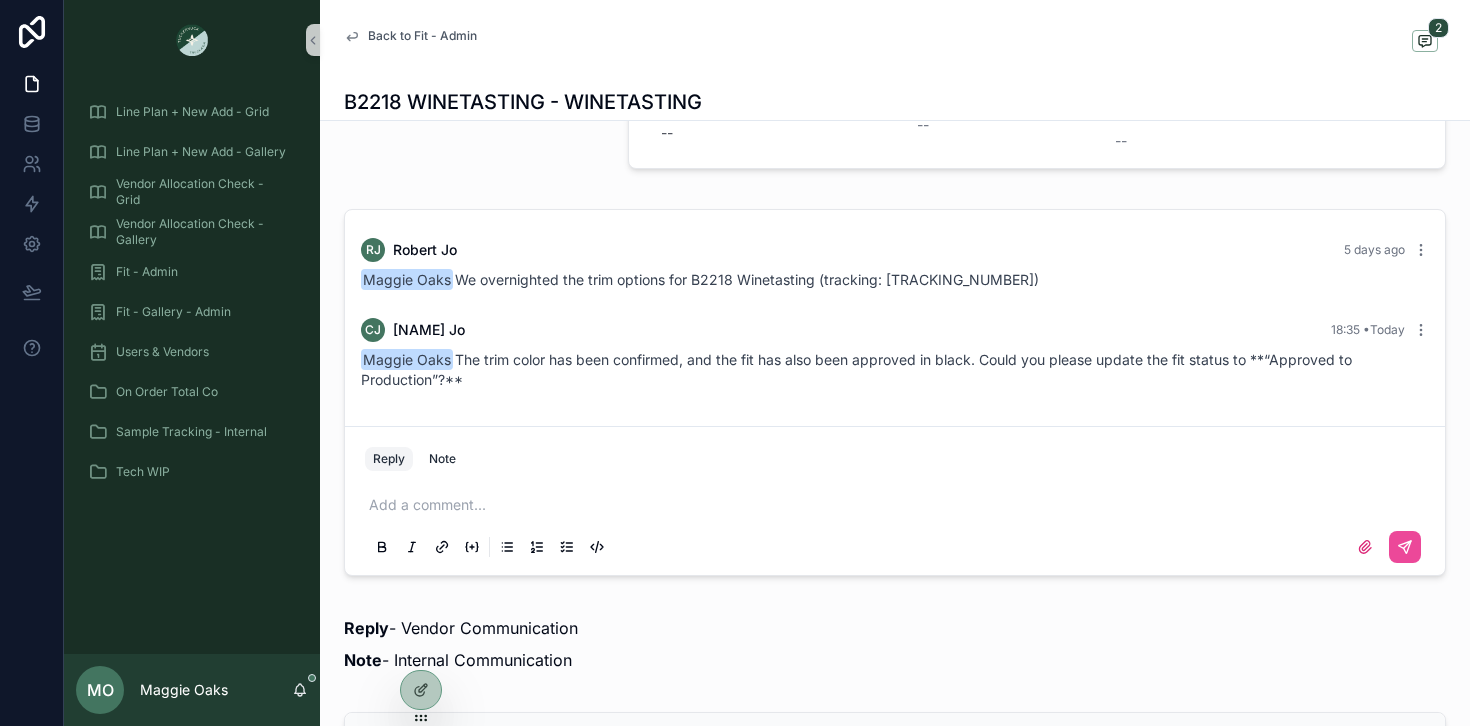 click at bounding box center (899, 505) 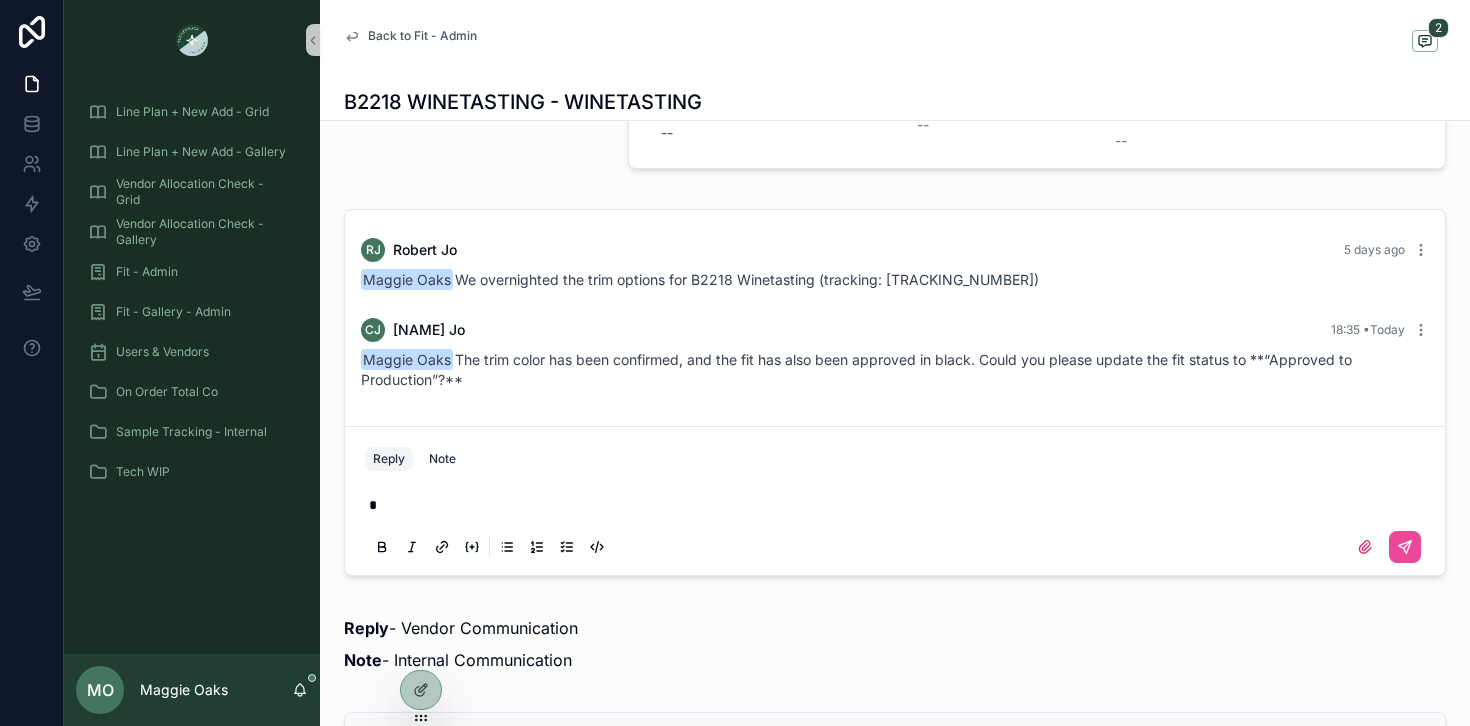 type 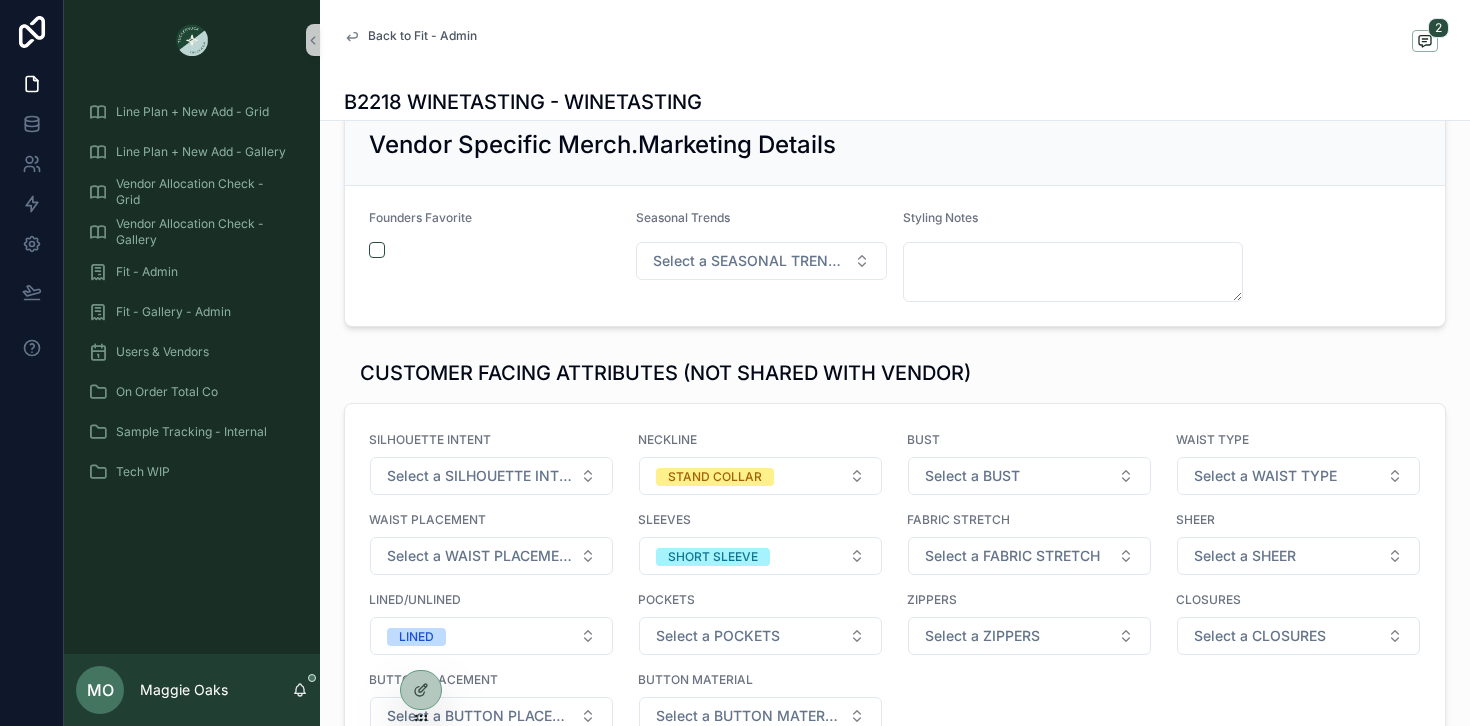 scroll, scrollTop: 2010, scrollLeft: 0, axis: vertical 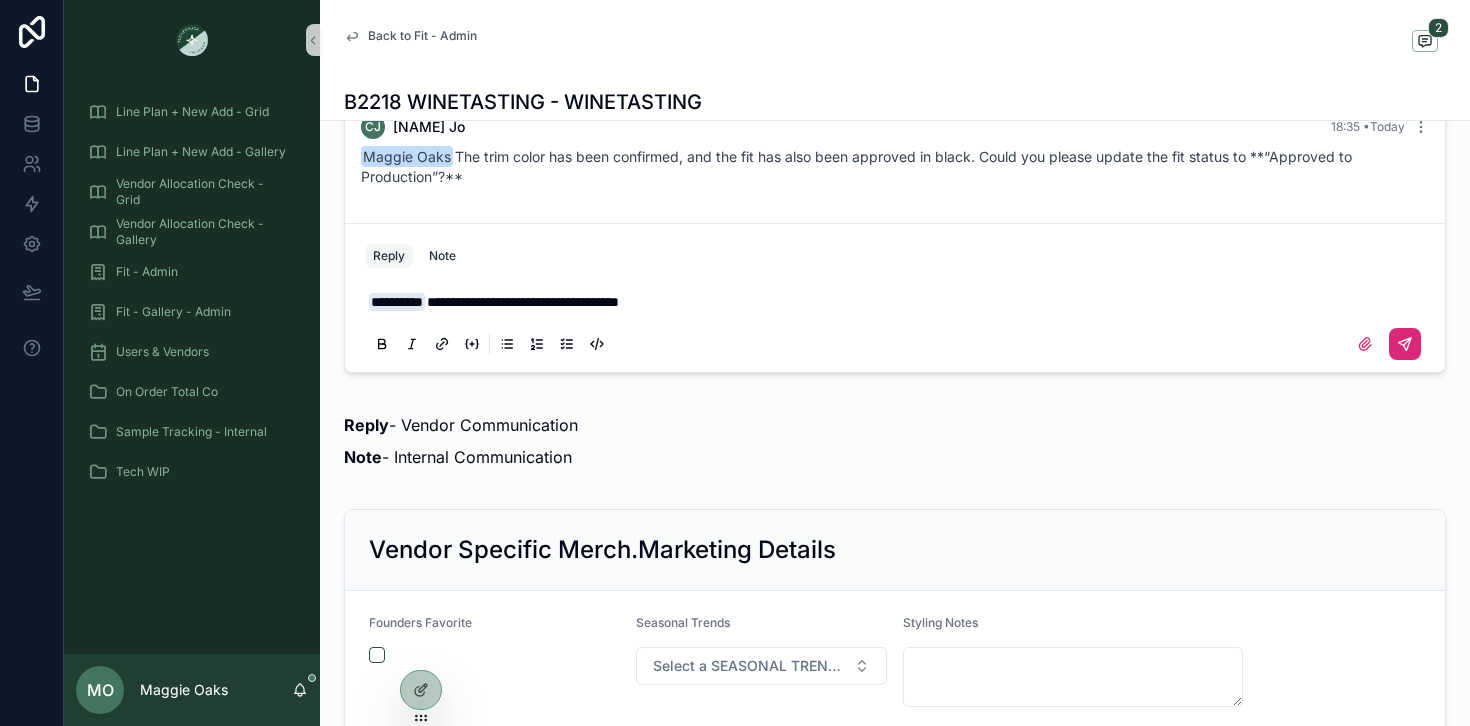 click at bounding box center (1405, 344) 